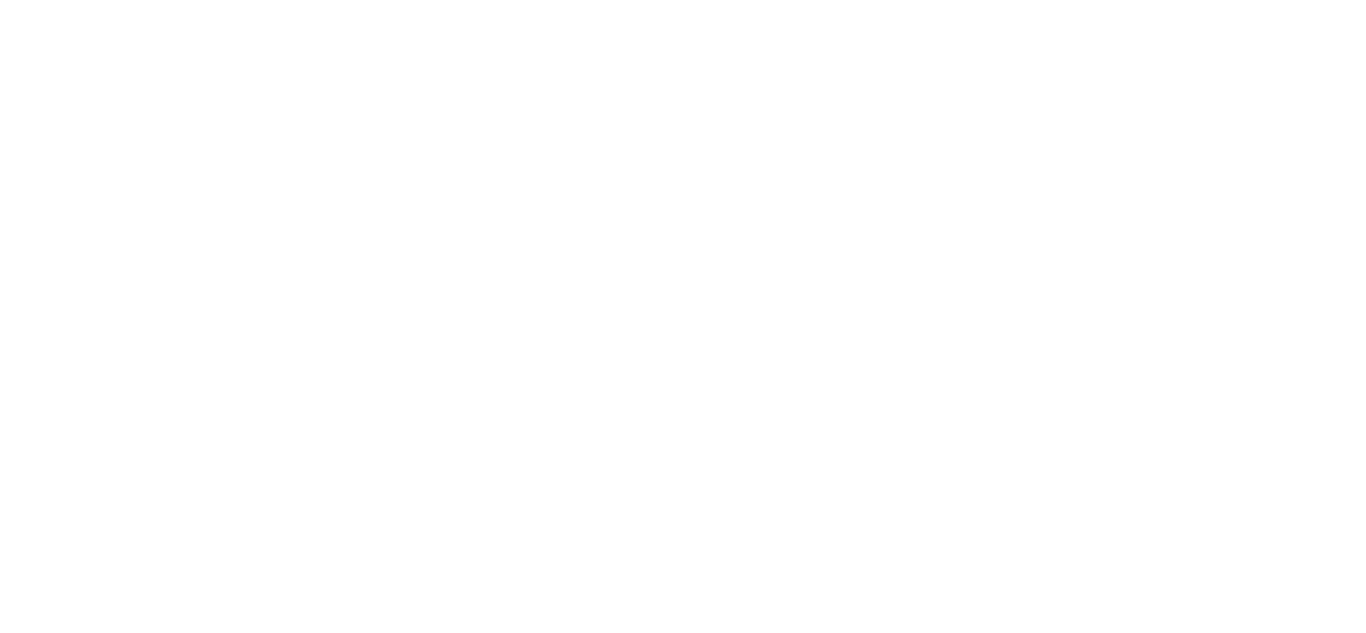 scroll, scrollTop: 0, scrollLeft: 0, axis: both 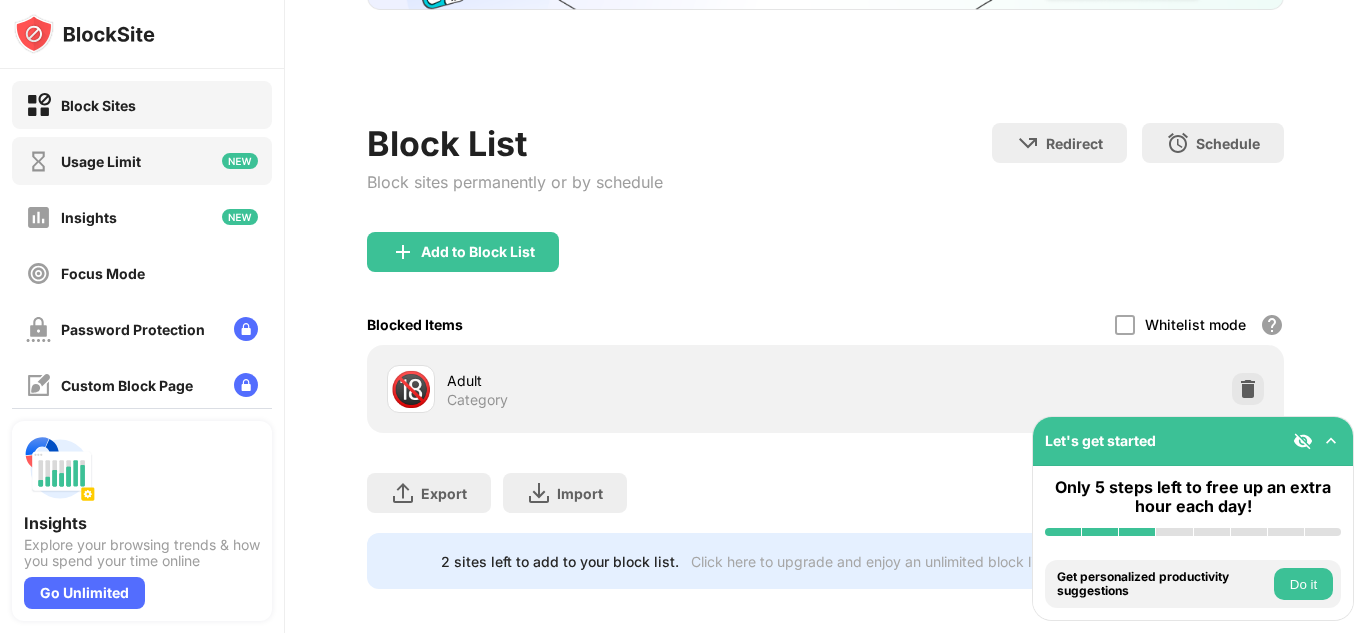 click on "Usage Limit" at bounding box center [83, 161] 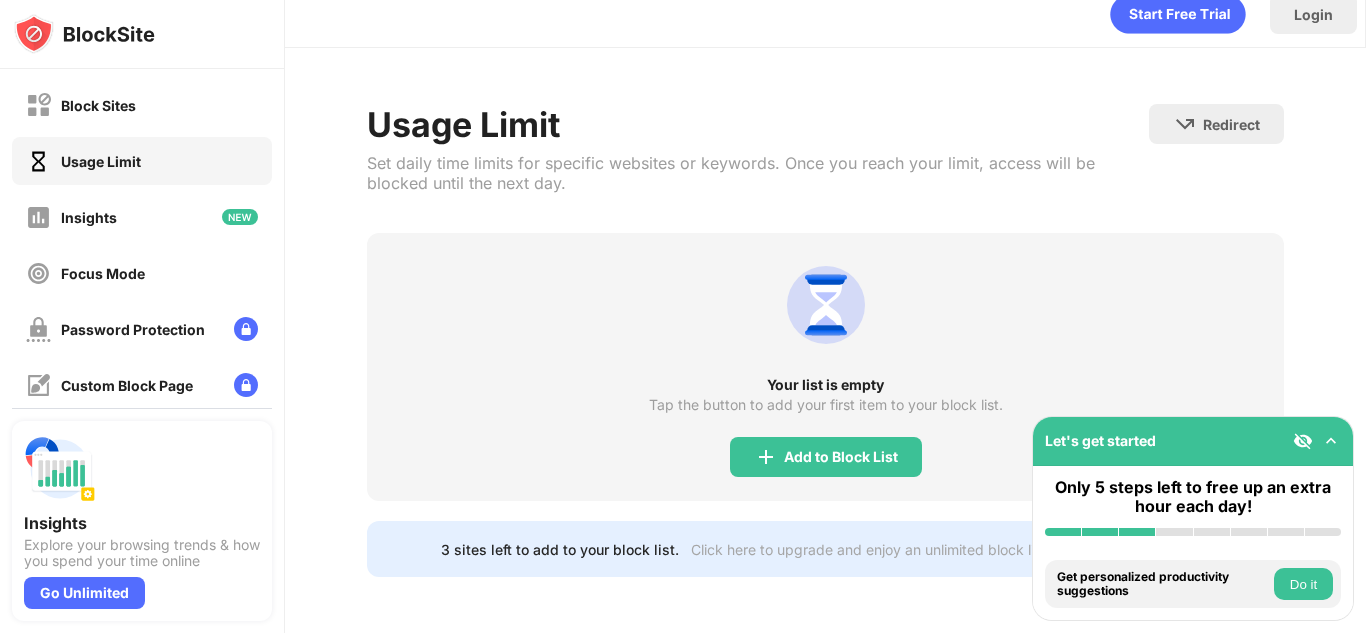 scroll, scrollTop: 36, scrollLeft: 0, axis: vertical 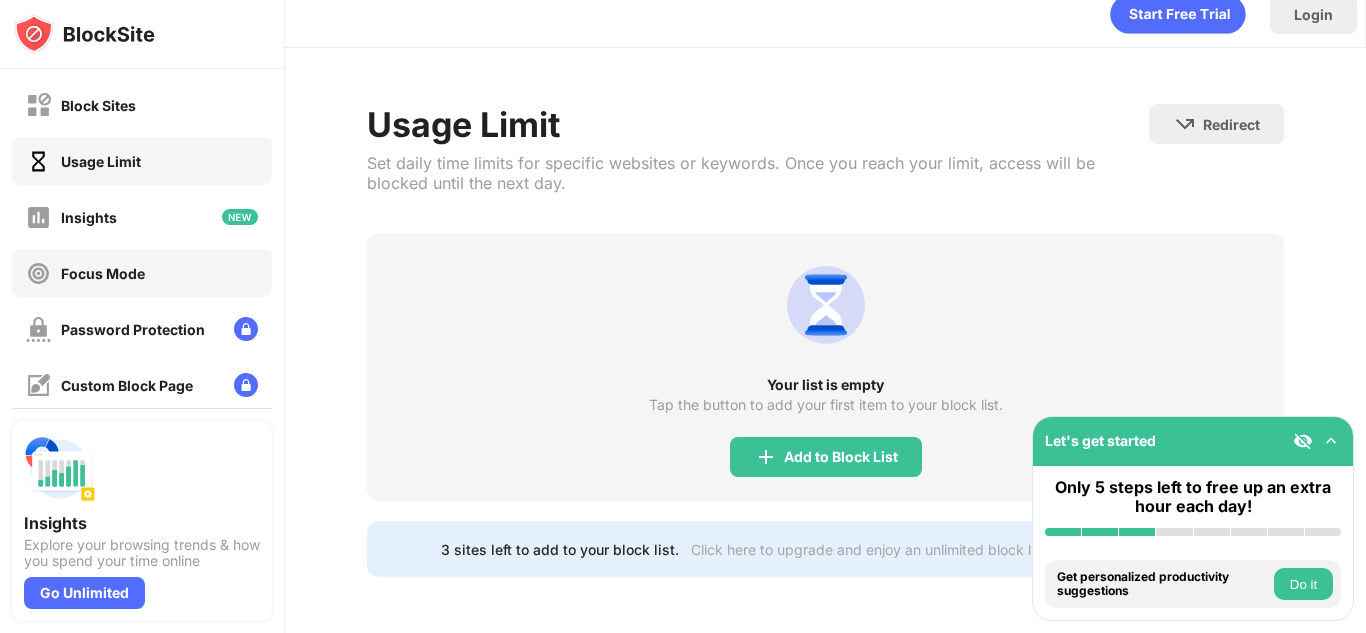 click on "Focus Mode" at bounding box center (142, 273) 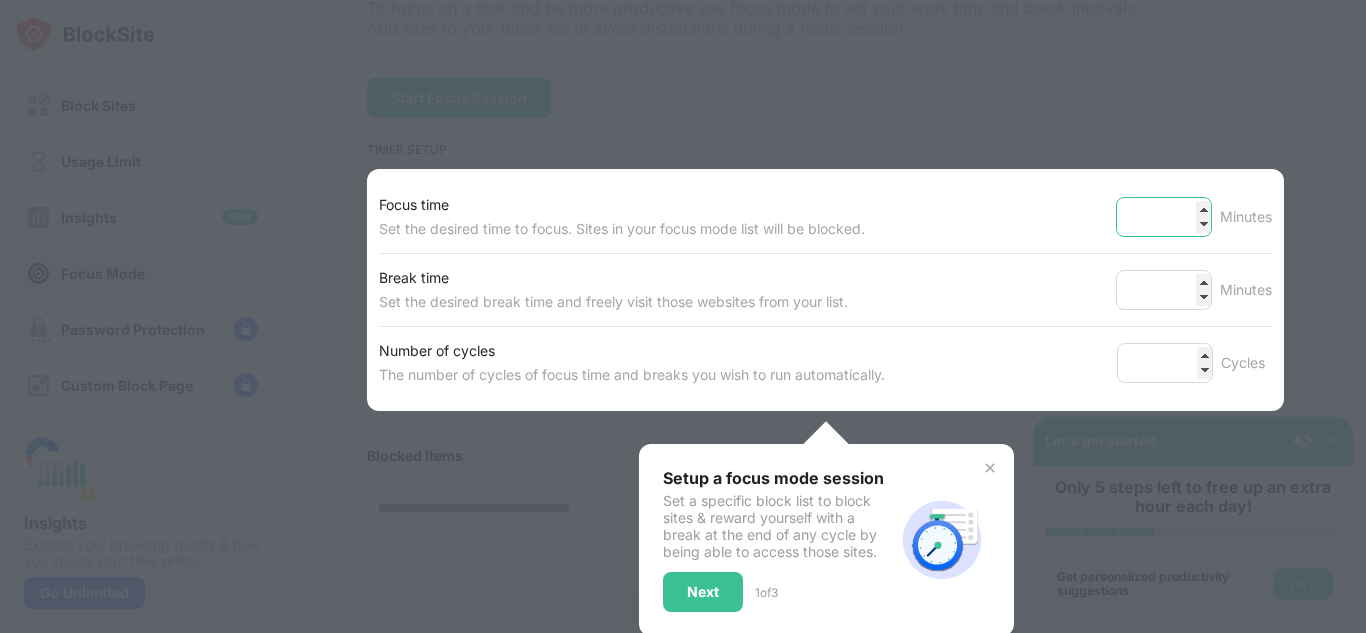 click on "**" at bounding box center [1164, 217] 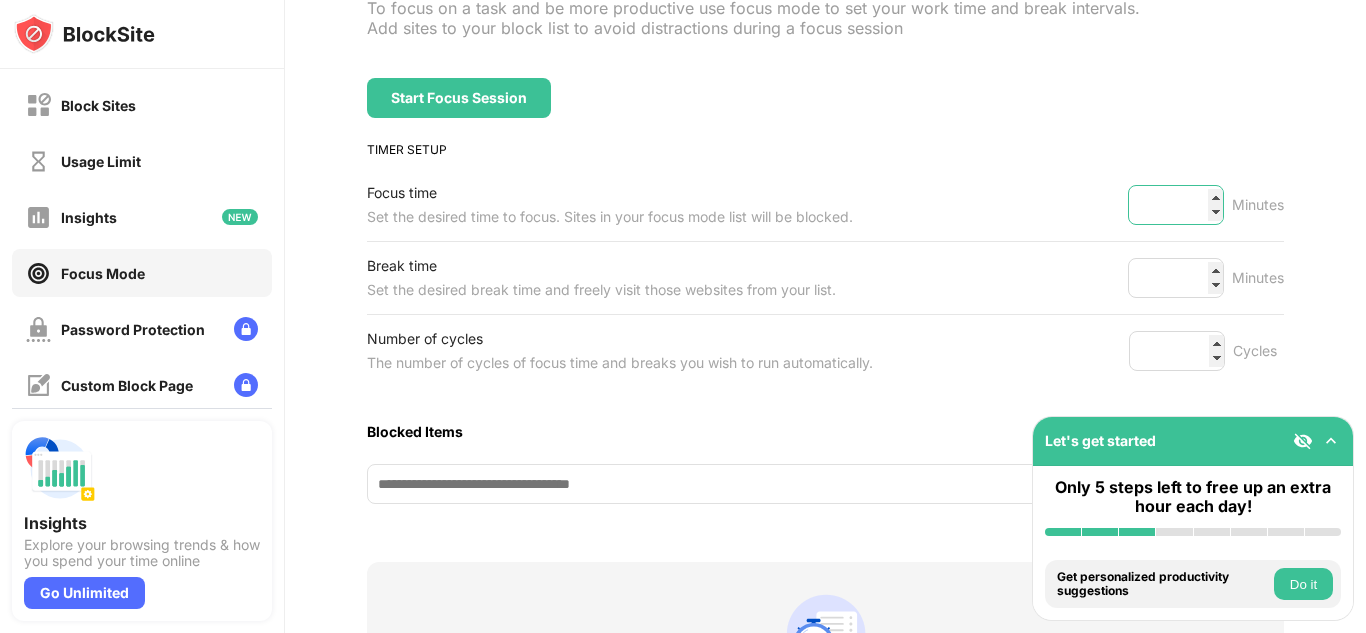 click on "**" at bounding box center (1176, 205) 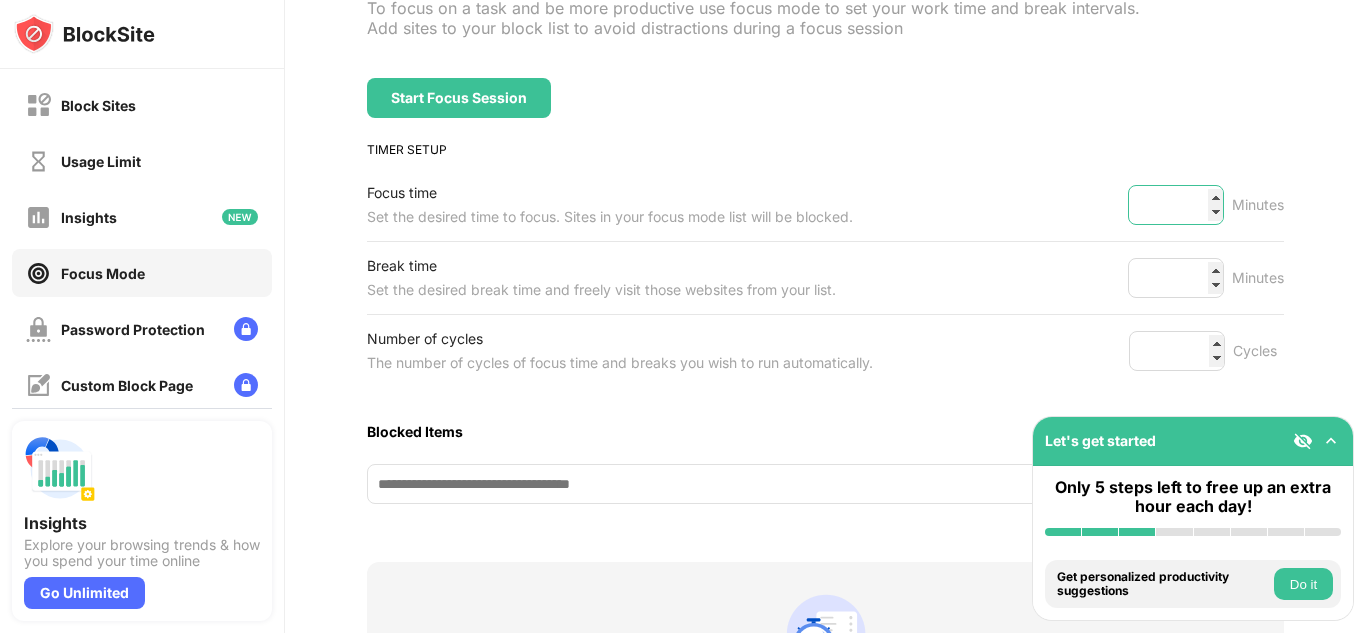 type on "*" 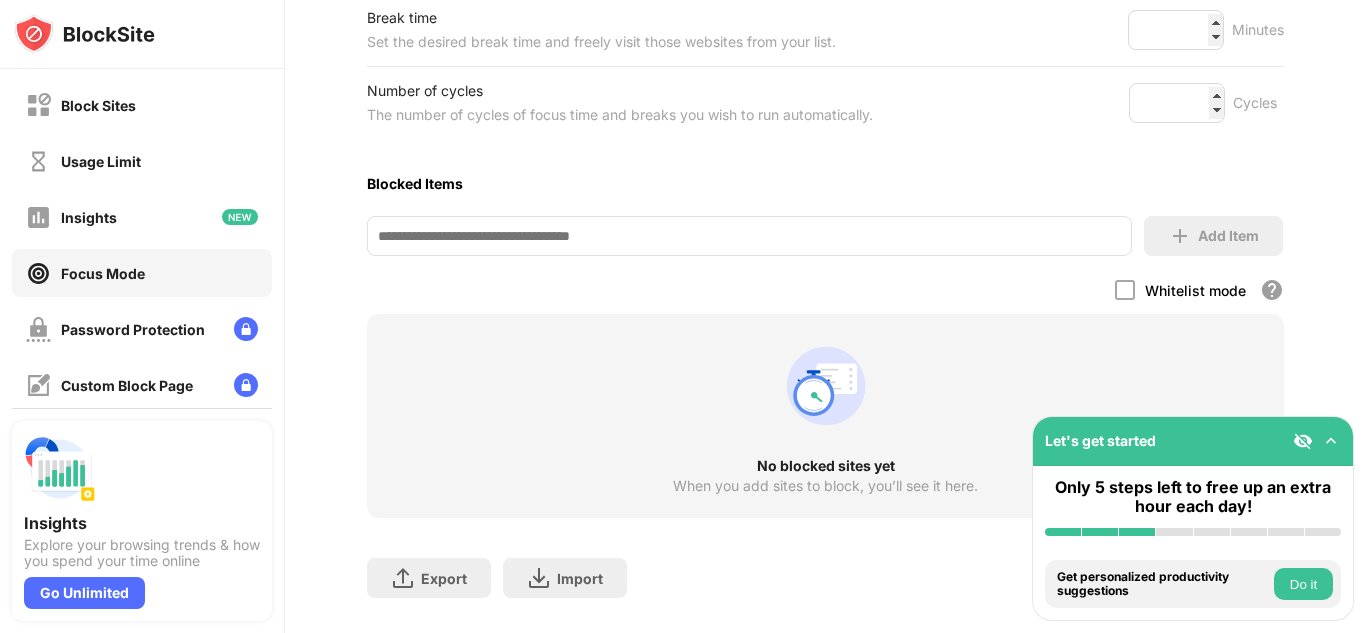 scroll, scrollTop: 414, scrollLeft: 0, axis: vertical 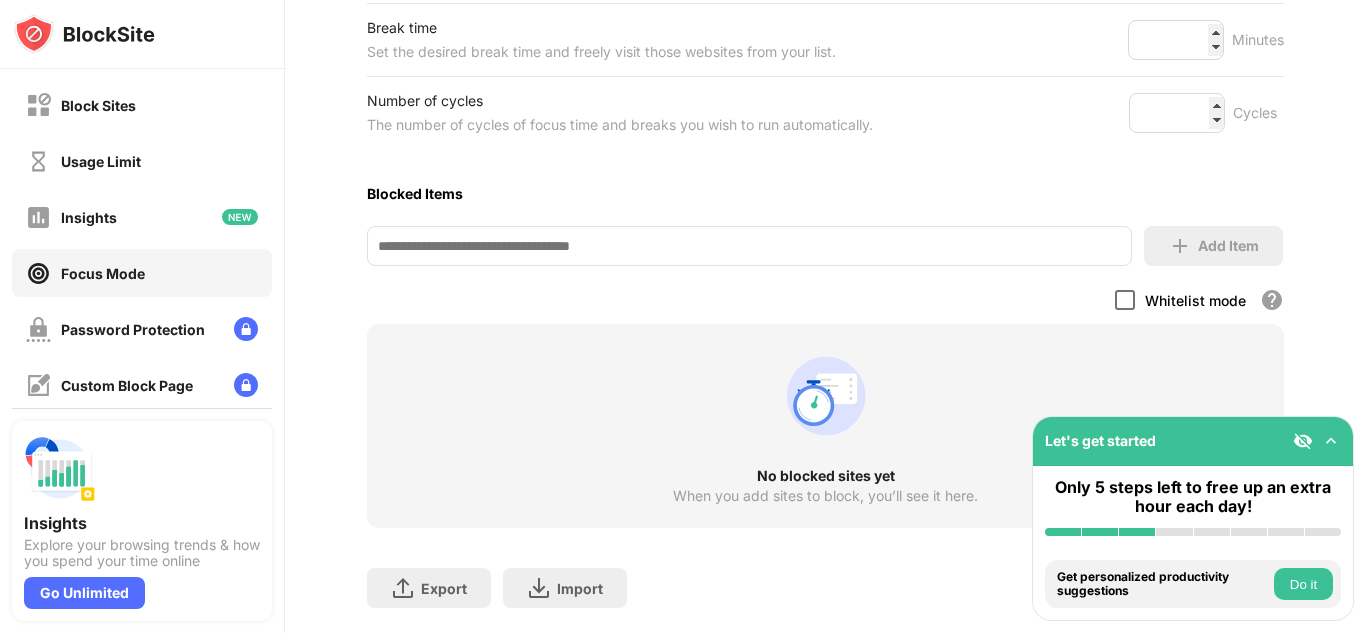 type on "***" 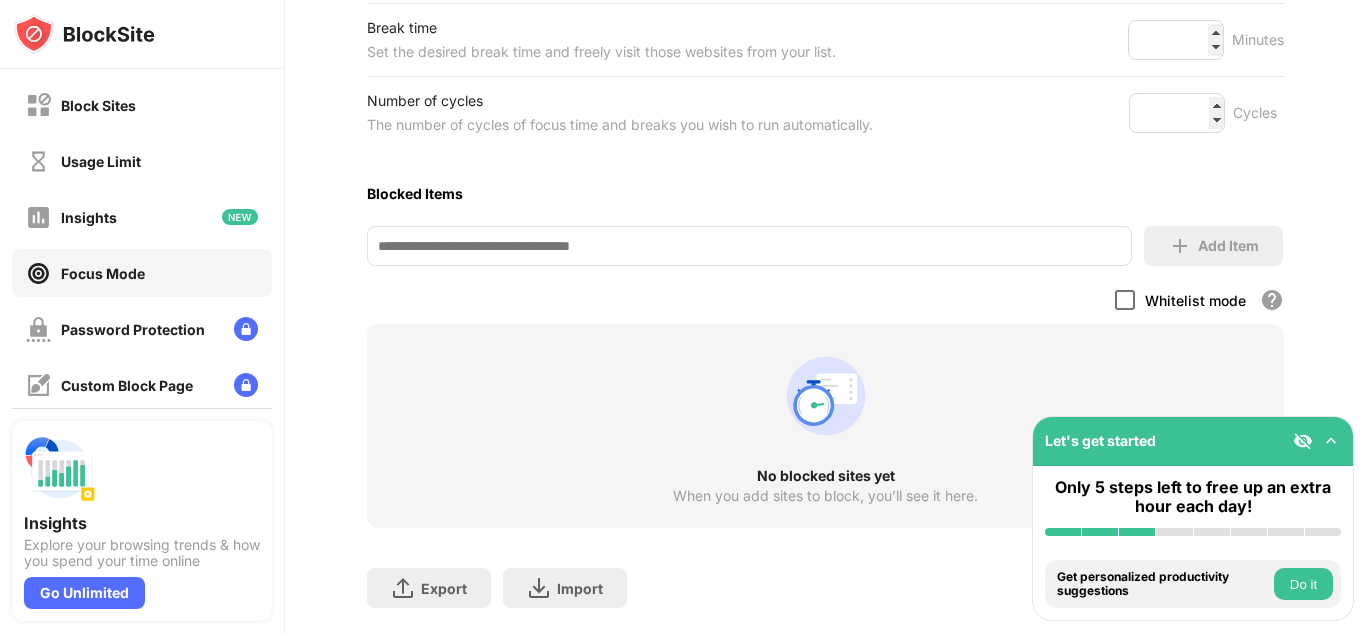 click at bounding box center [1125, 300] 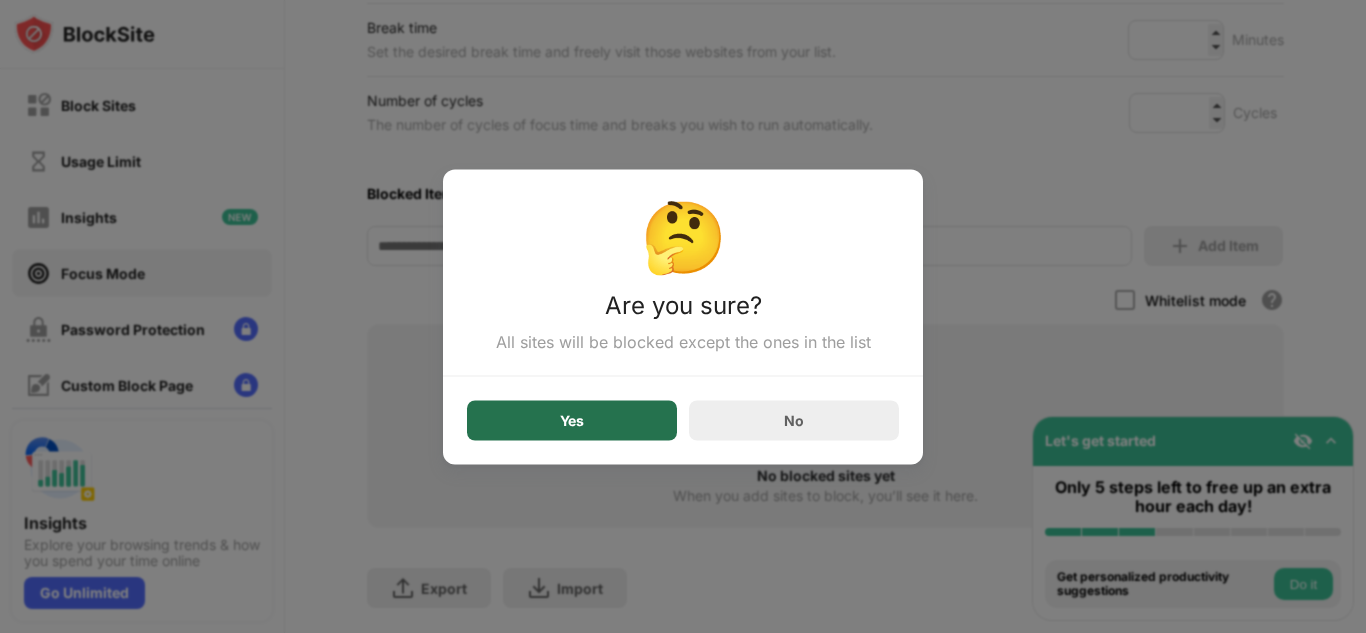 click on "Yes" at bounding box center [572, 420] 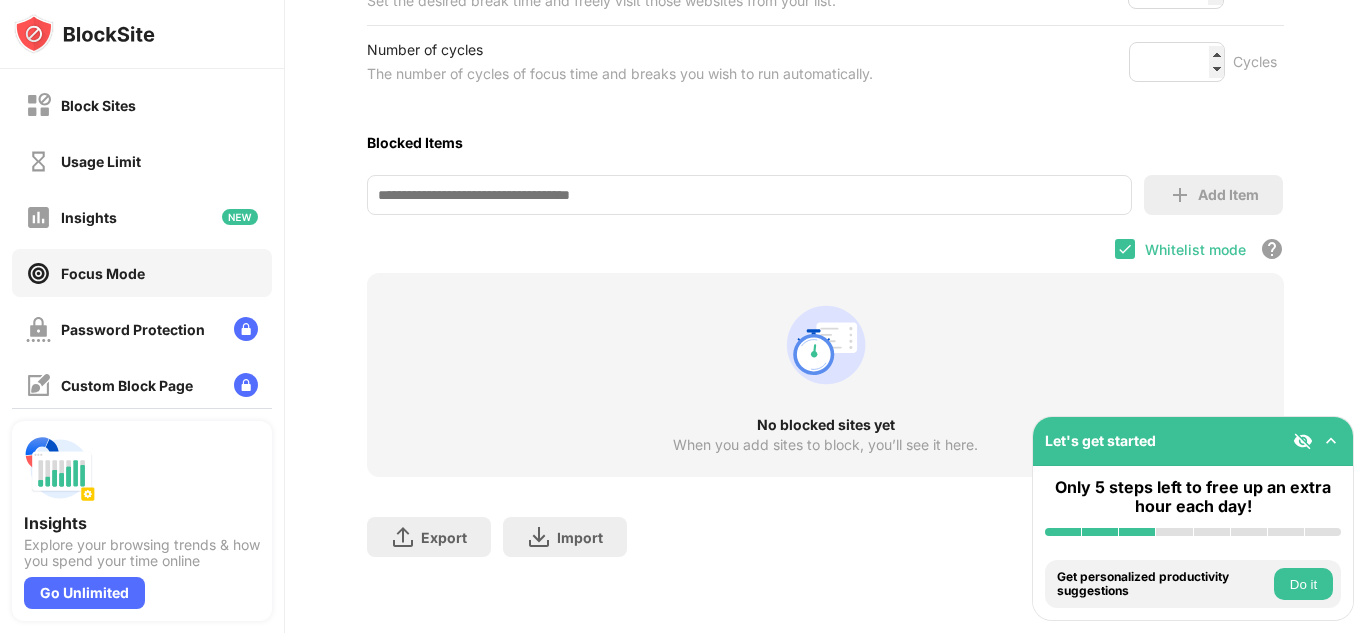 scroll, scrollTop: 480, scrollLeft: 0, axis: vertical 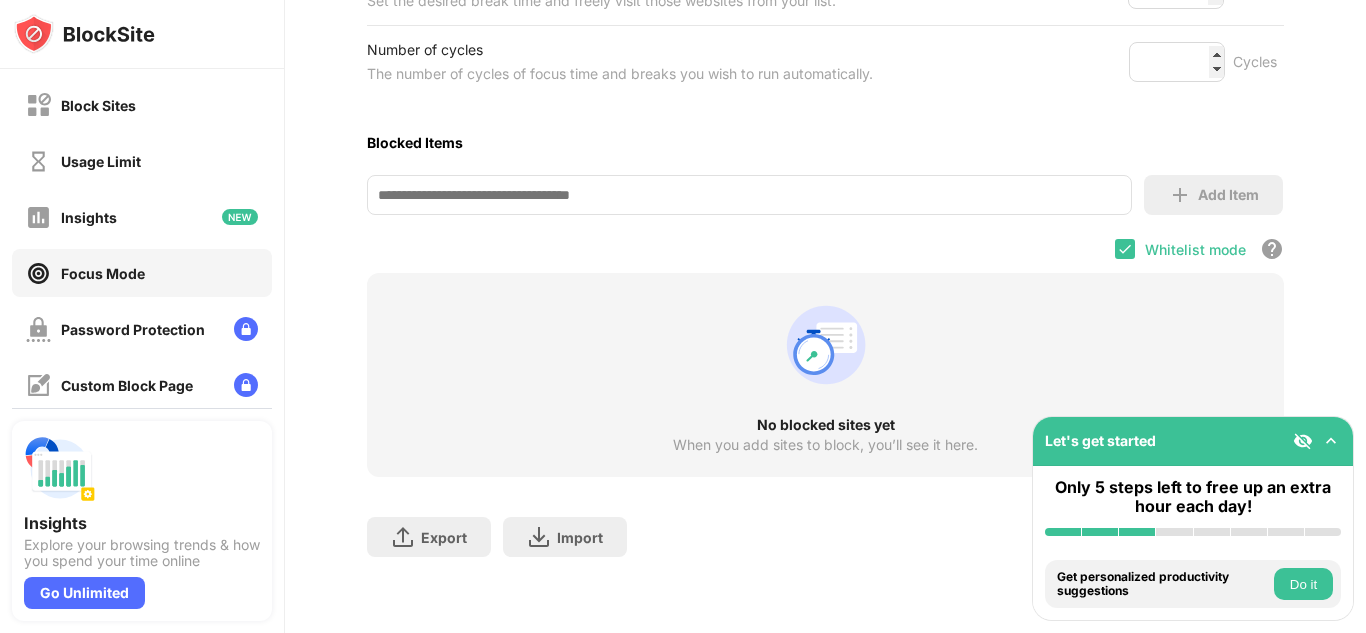 click on "No blocked sites yet When you add sites to block, you’ll see it here." at bounding box center (825, 375) 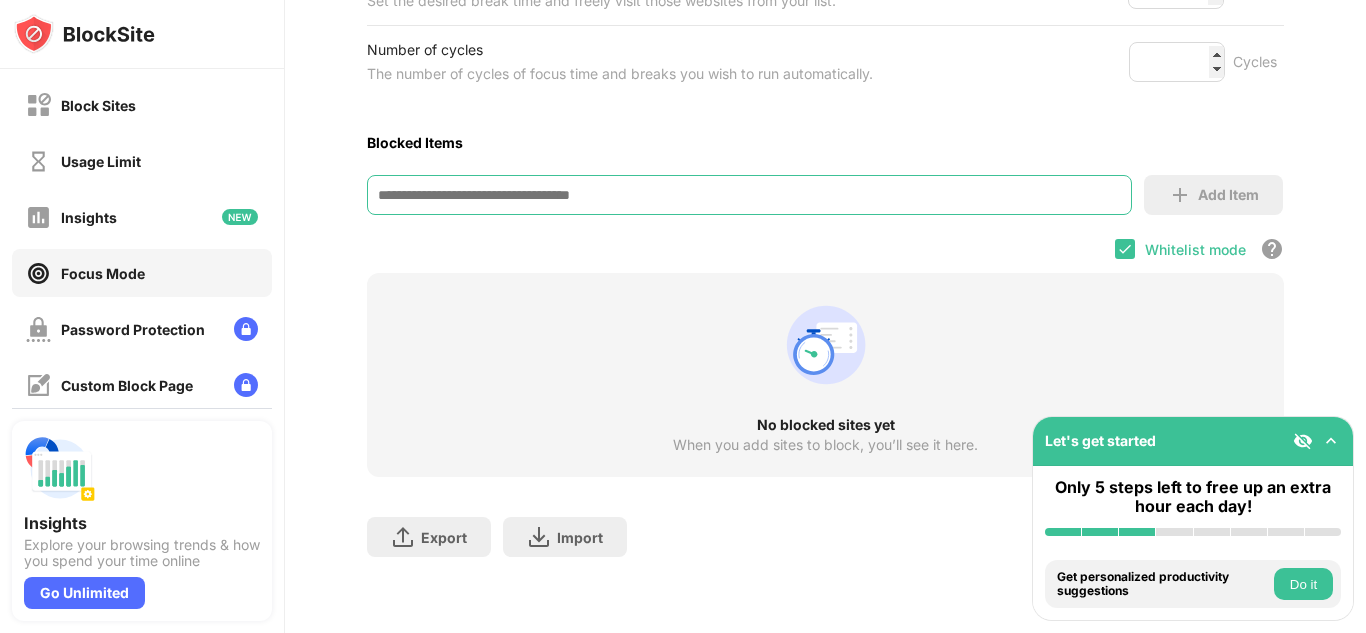 click at bounding box center (749, 195) 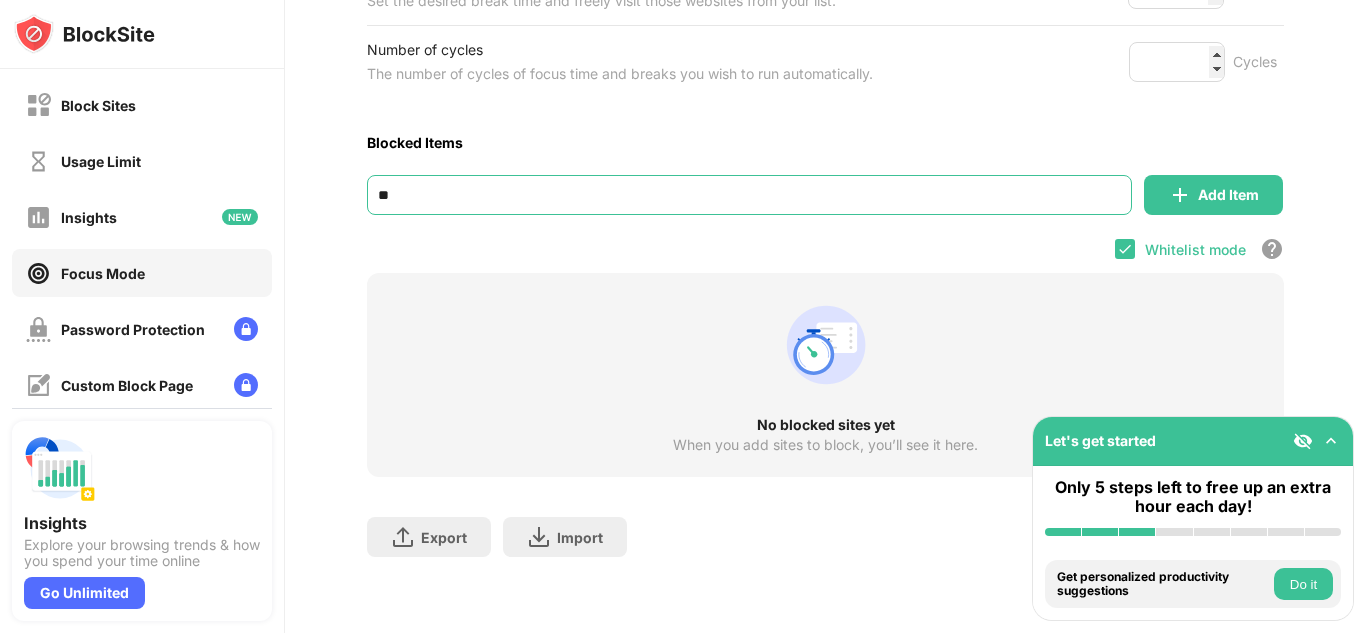 type on "*" 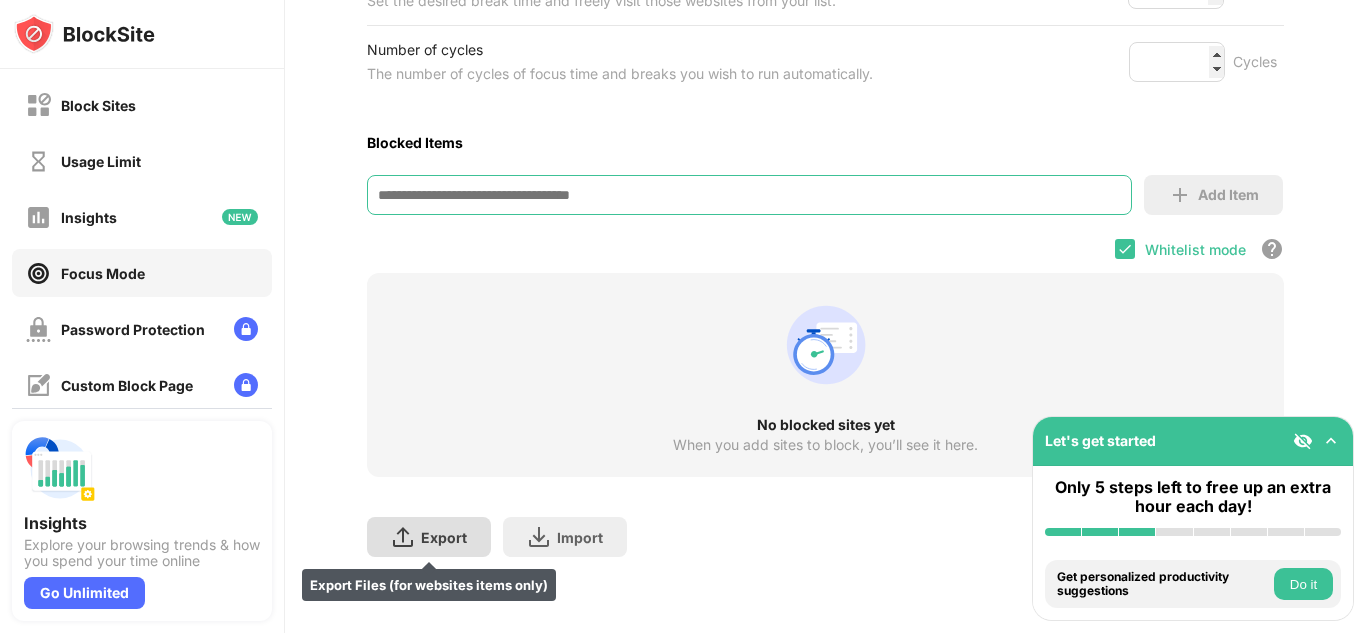 click on "Export Export Files (for websites items only)" at bounding box center [429, 537] 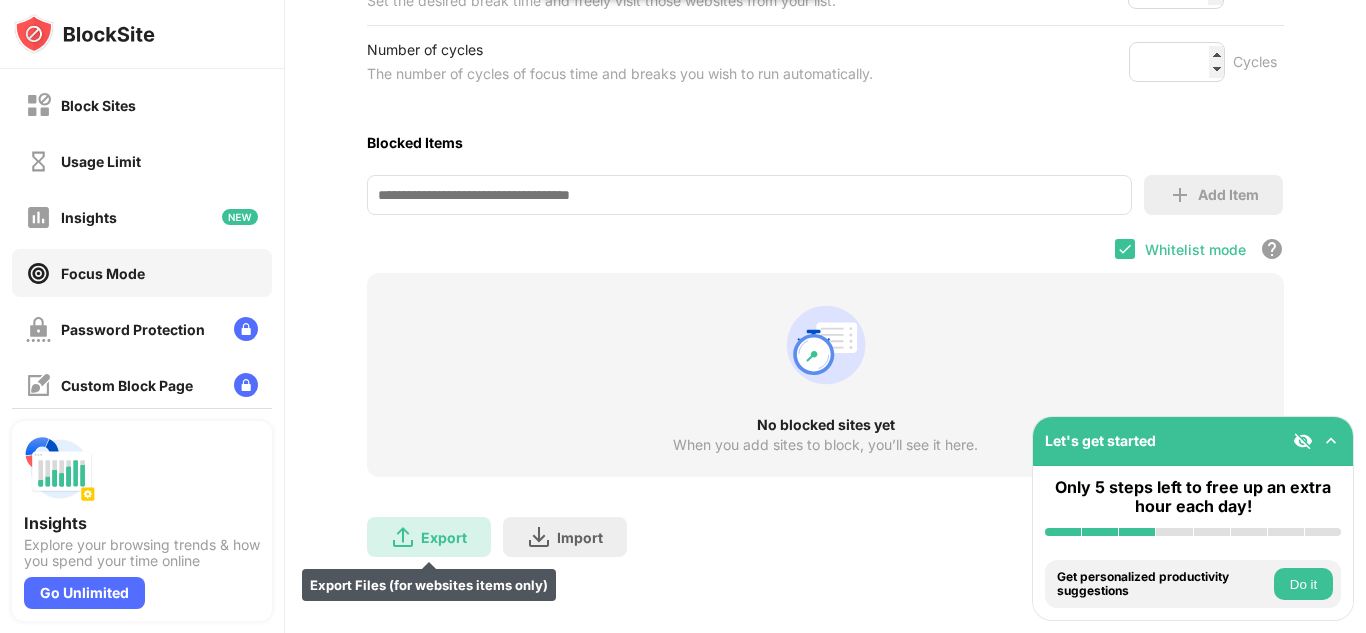 click on "Export" at bounding box center [444, 537] 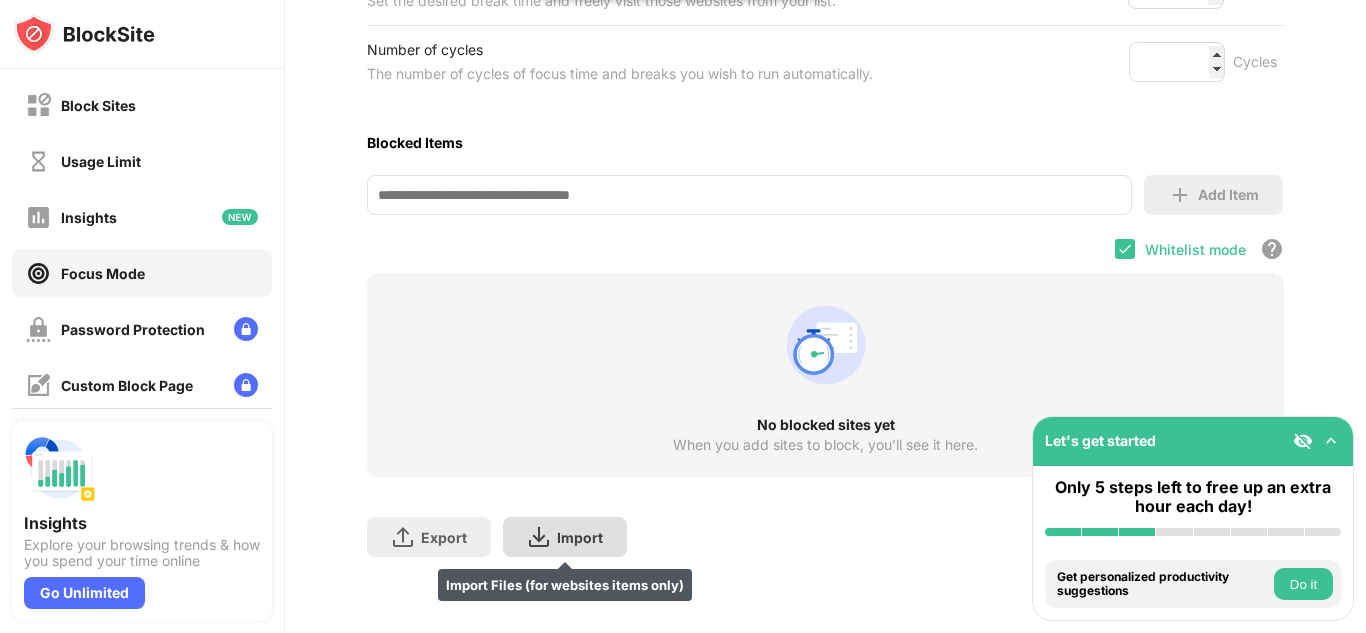 click on "Import Import Files (for websites items only)" at bounding box center (565, 537) 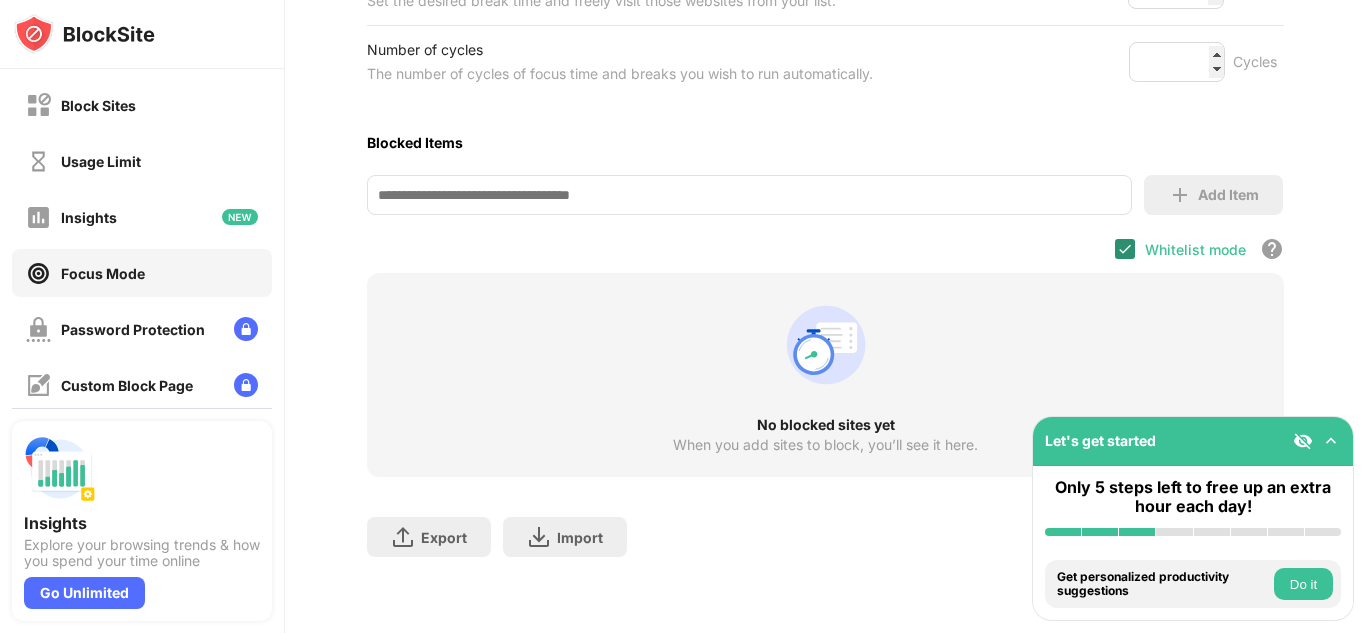 click at bounding box center (1125, 249) 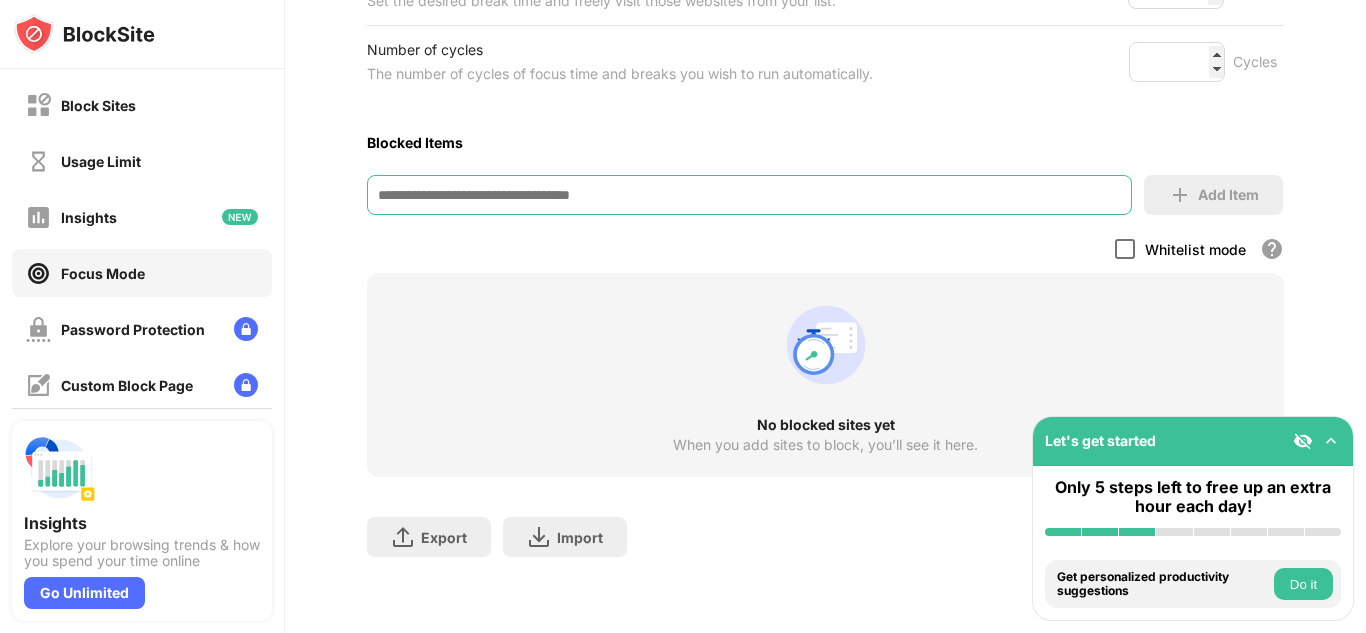 click at bounding box center (749, 195) 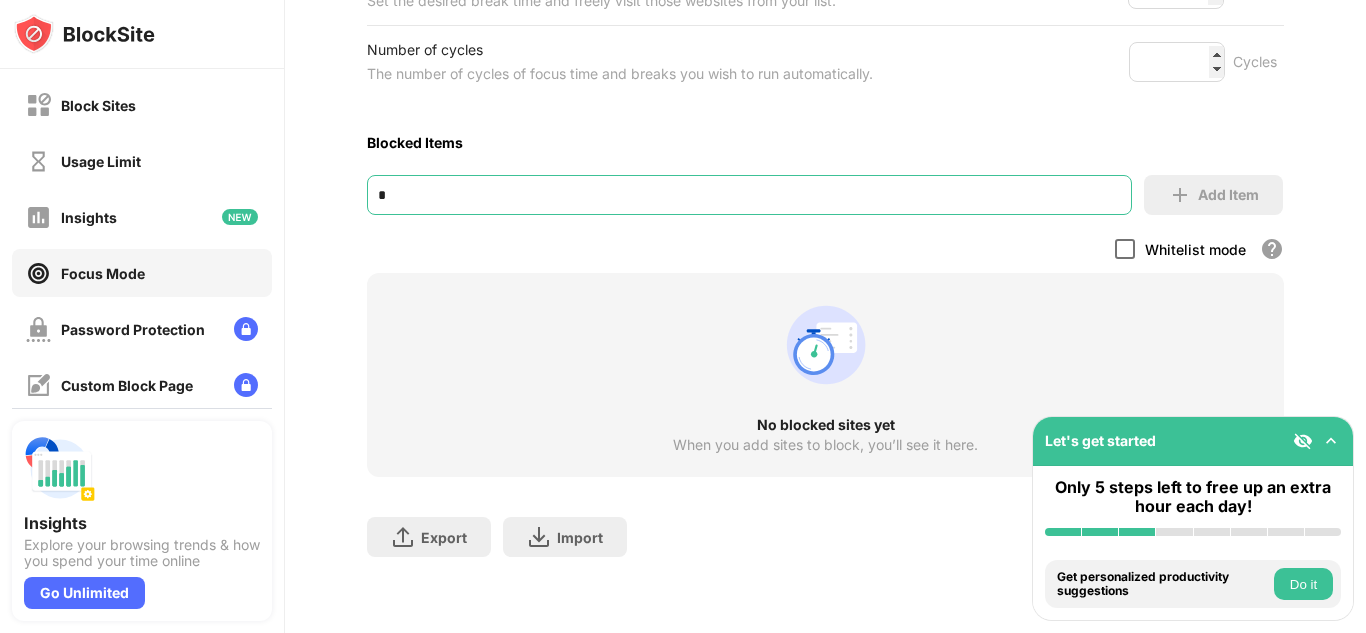 paste on "**********" 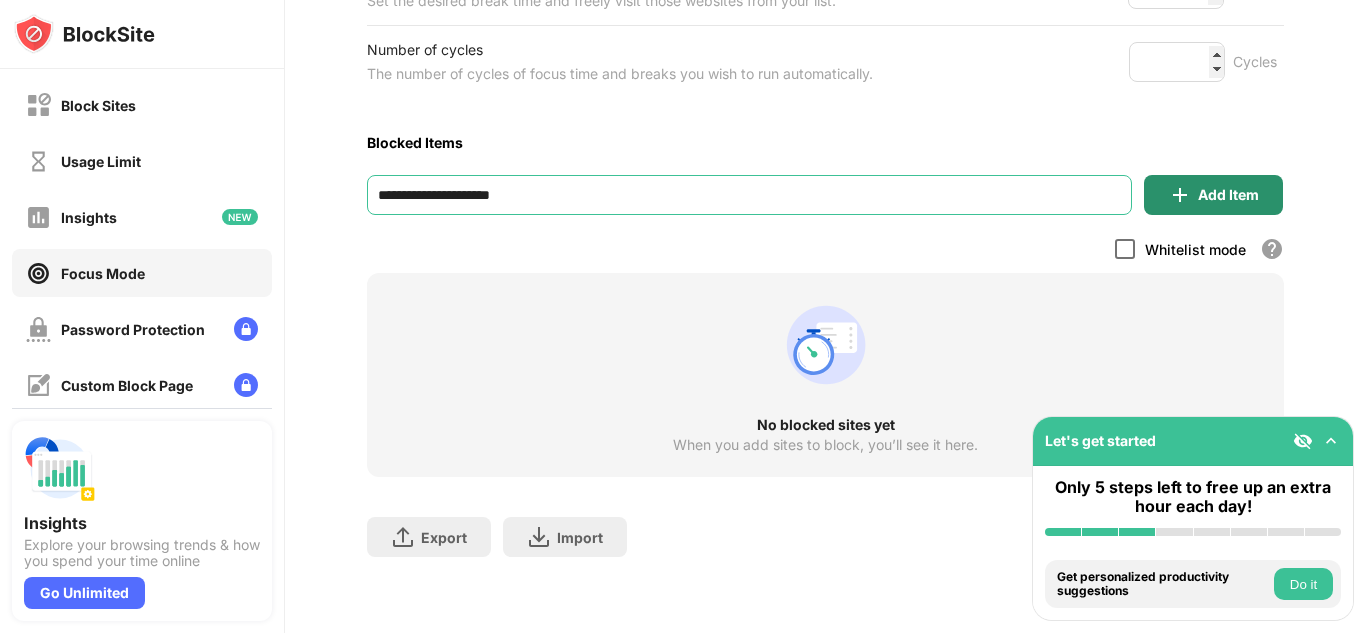 click at bounding box center (1180, 195) 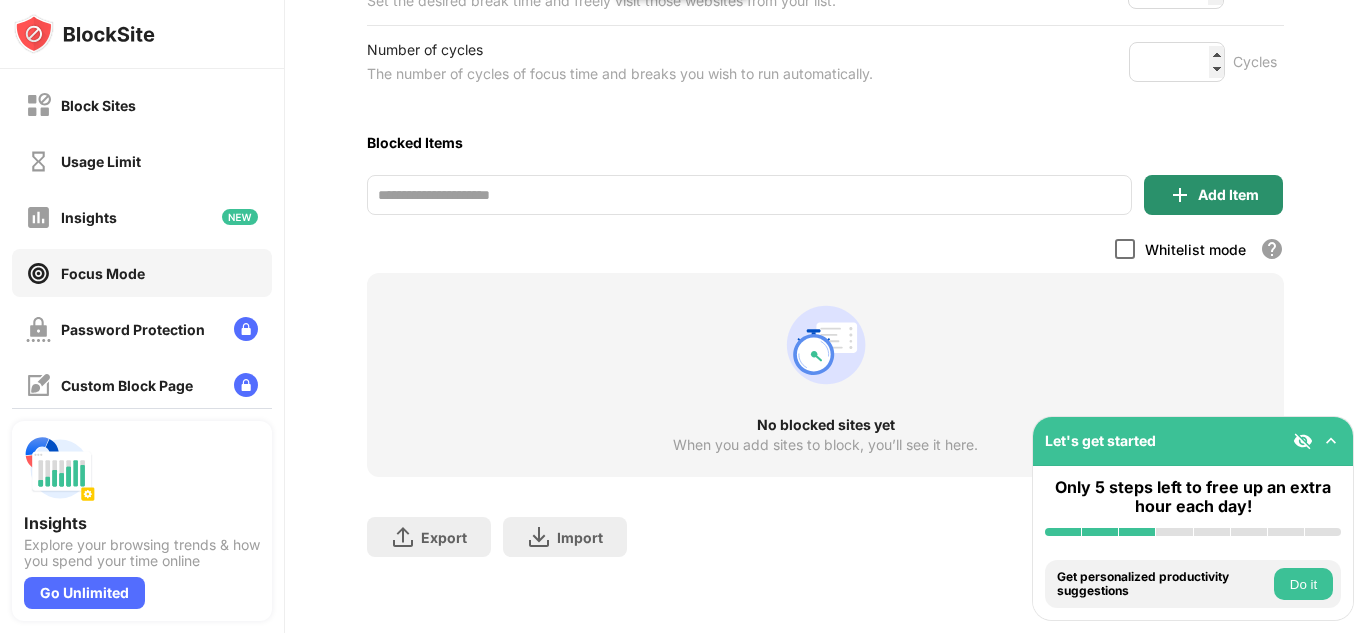 click on "Add Item" at bounding box center (1213, 195) 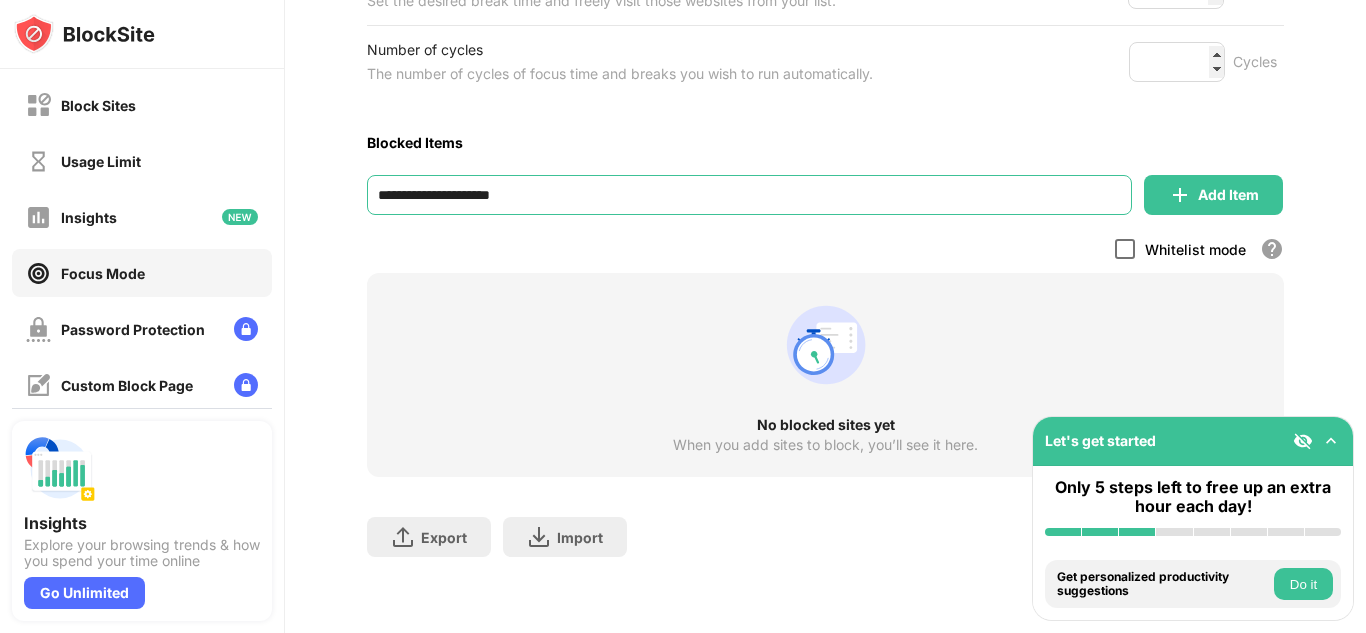 click on "**********" at bounding box center (749, 195) 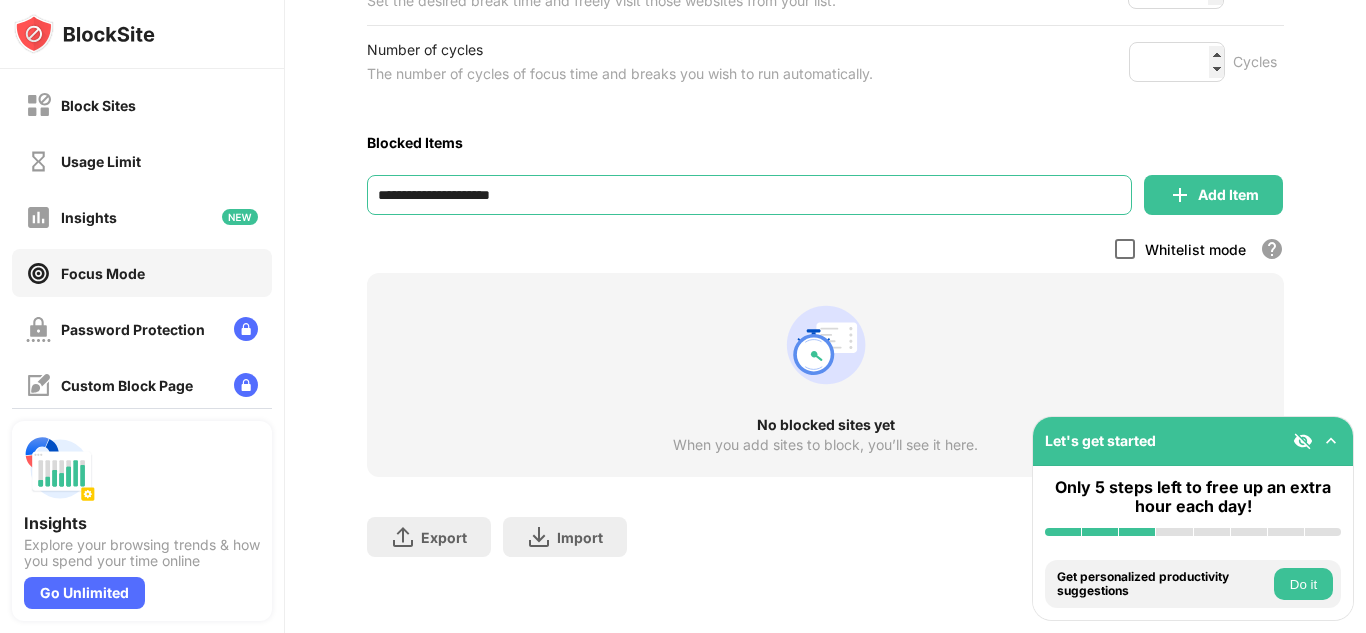 paste on "**********" 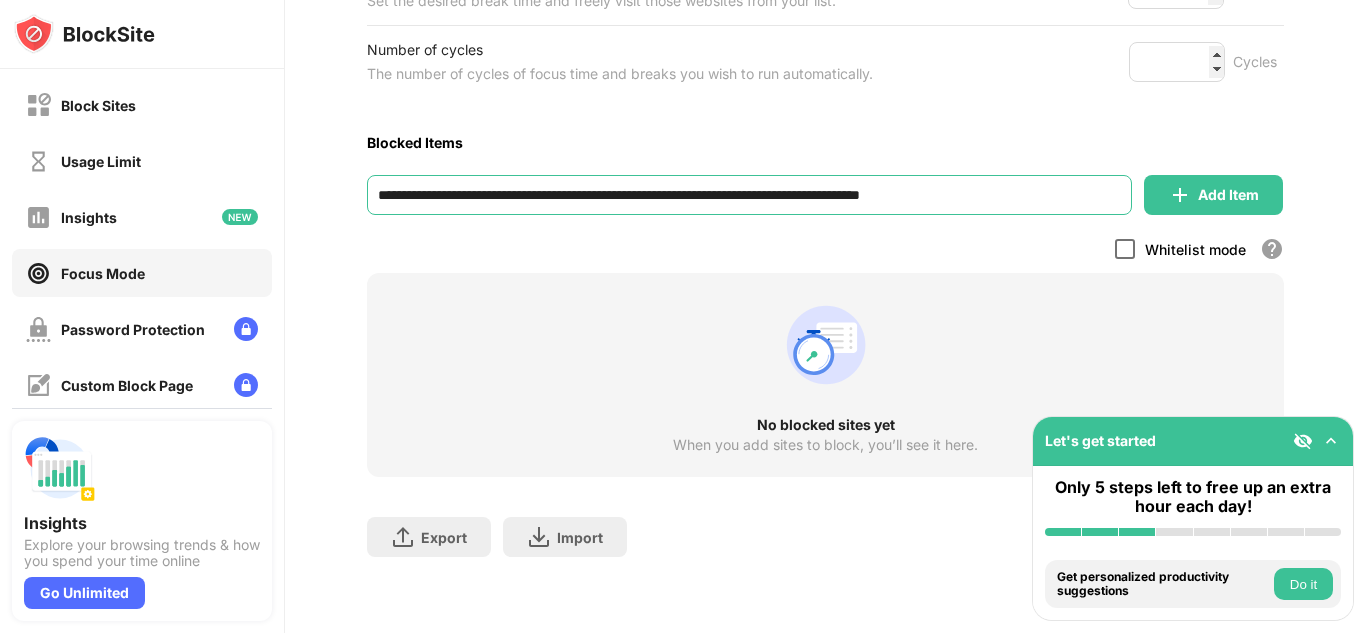 click on "**********" at bounding box center [749, 195] 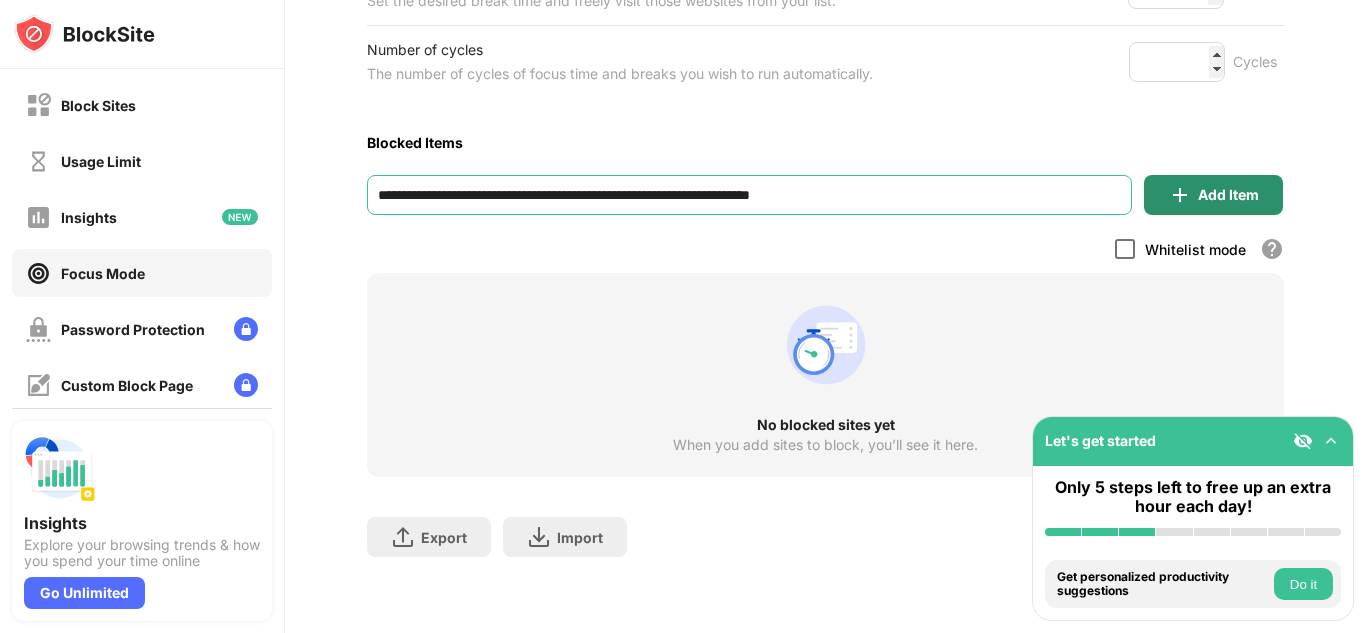 type on "**********" 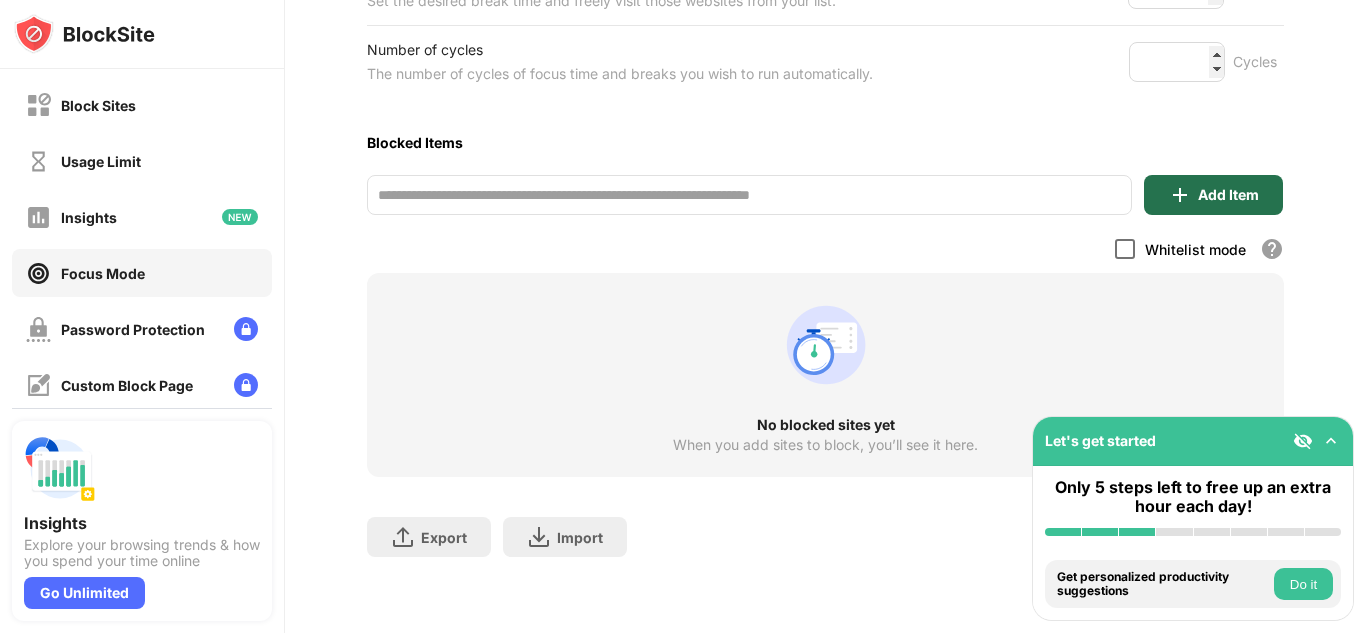click on "Add Item" at bounding box center (1213, 195) 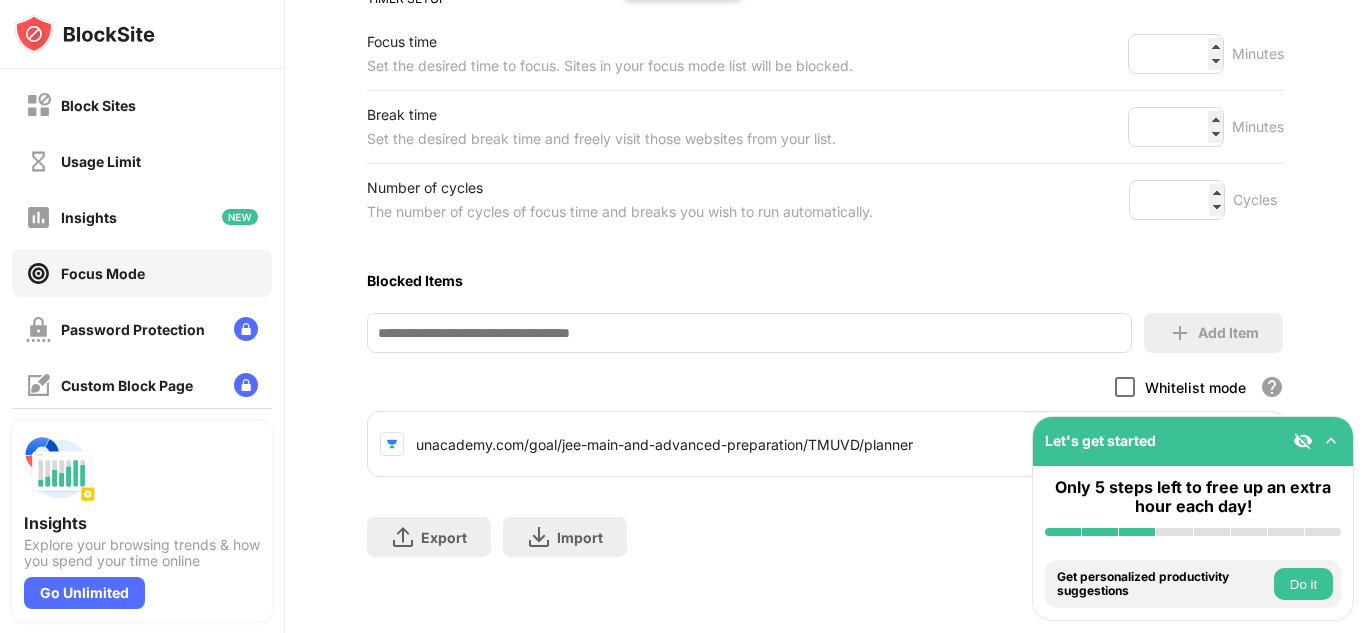 scroll, scrollTop: 342, scrollLeft: 0, axis: vertical 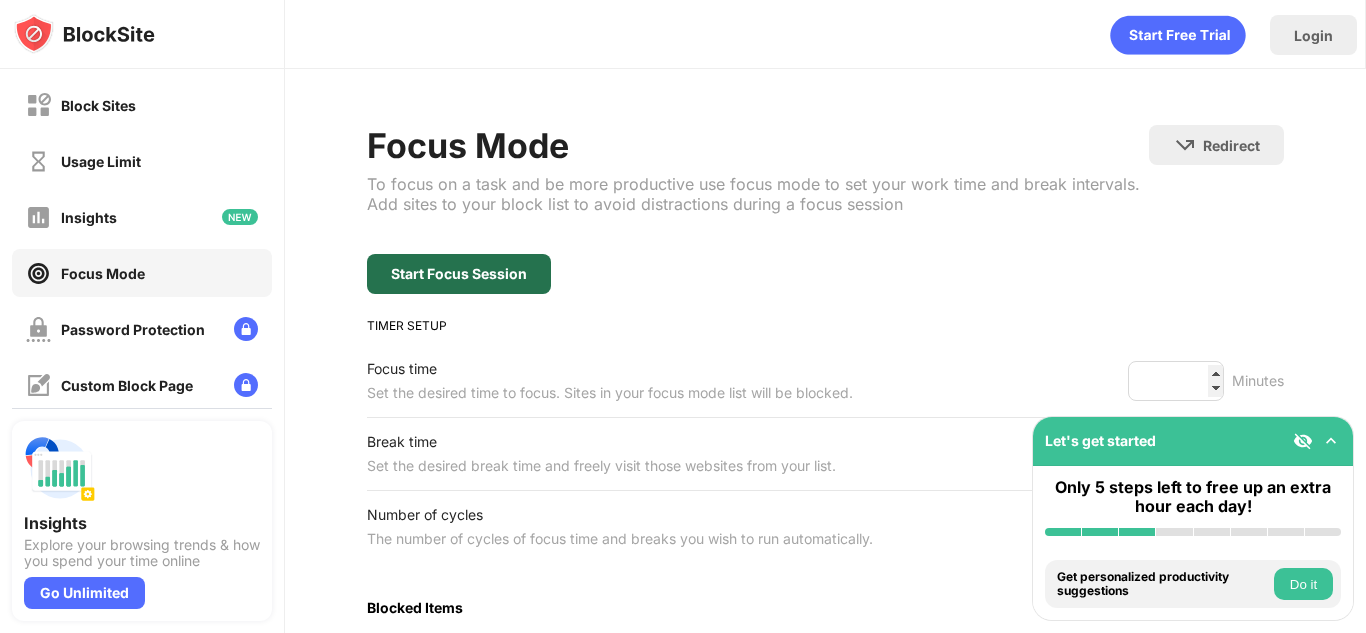 click on "Start Focus Session" at bounding box center [459, 274] 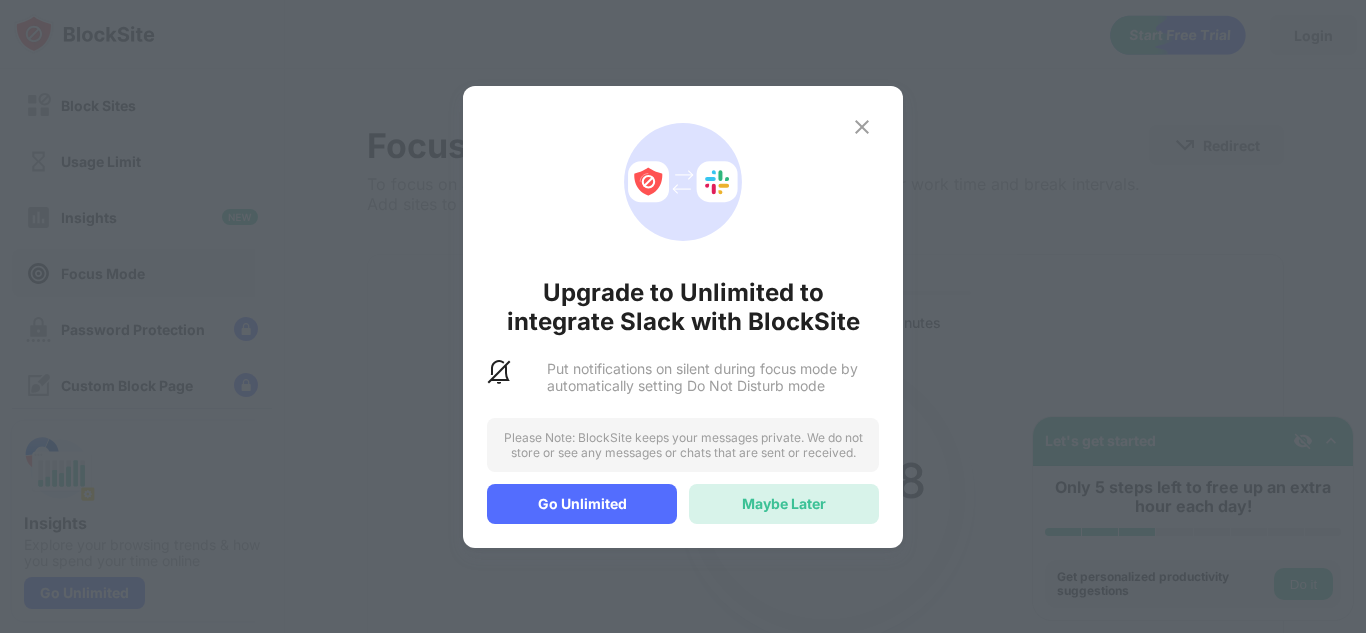 click on "Maybe Later" at bounding box center (784, 503) 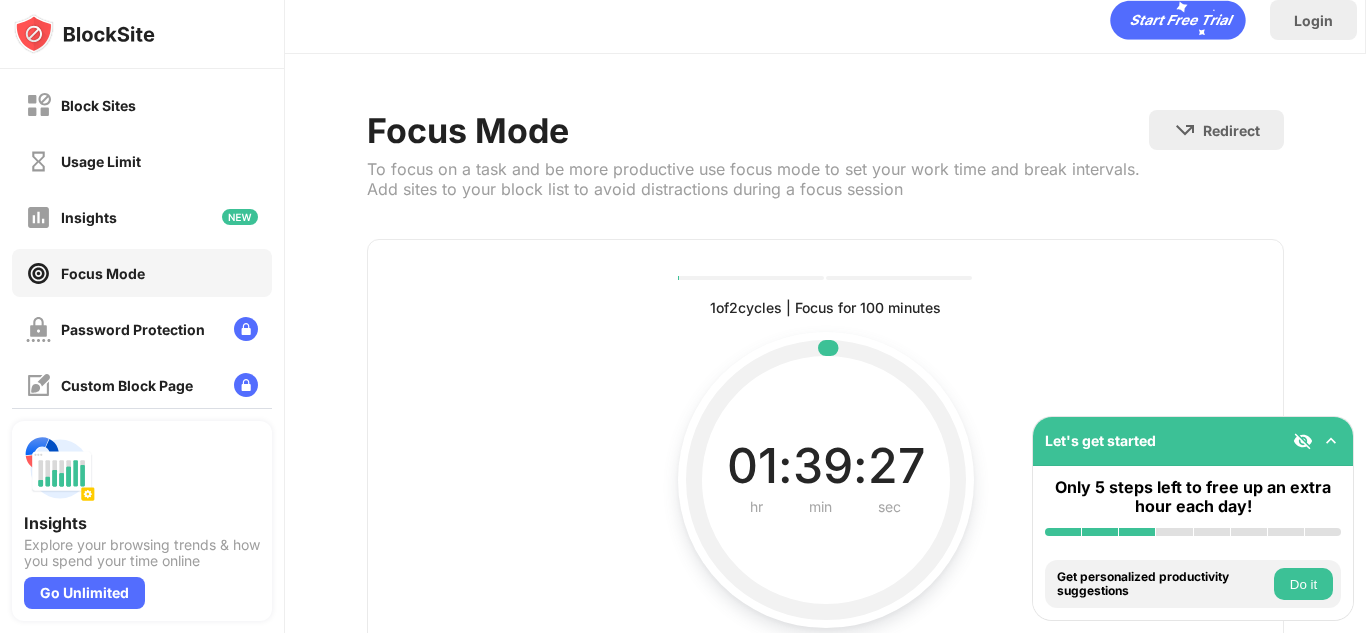 scroll, scrollTop: 194, scrollLeft: 0, axis: vertical 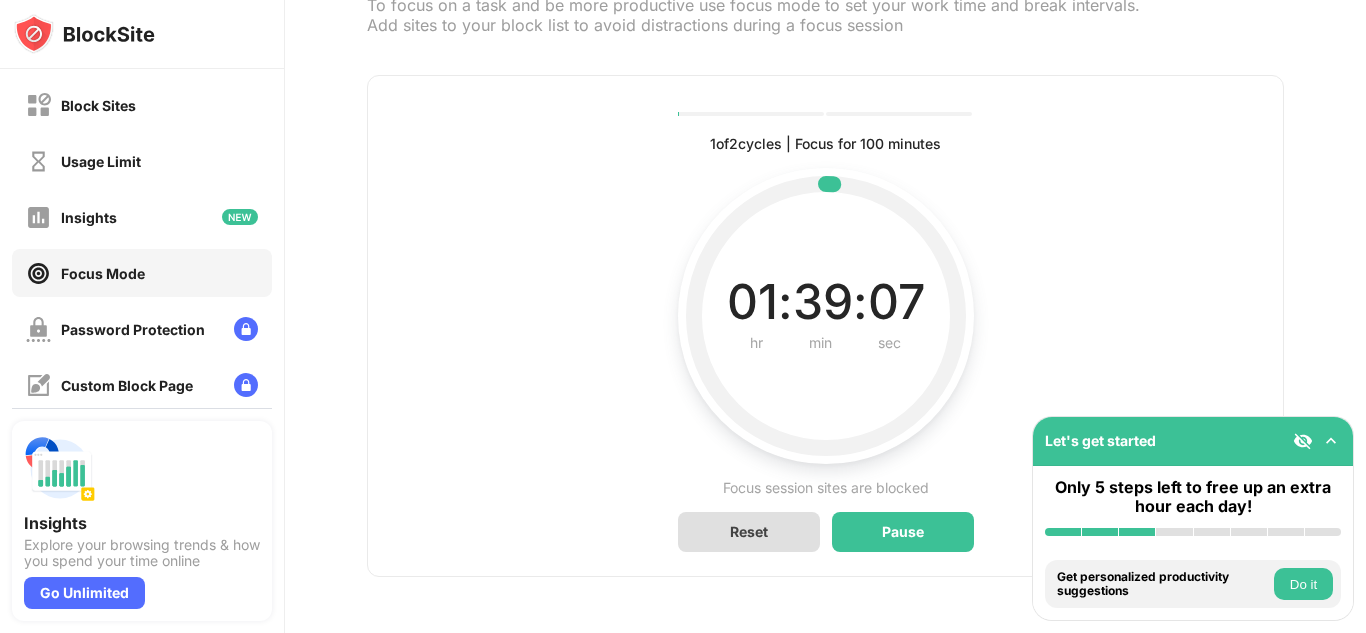 click on "Reset" at bounding box center [749, 532] 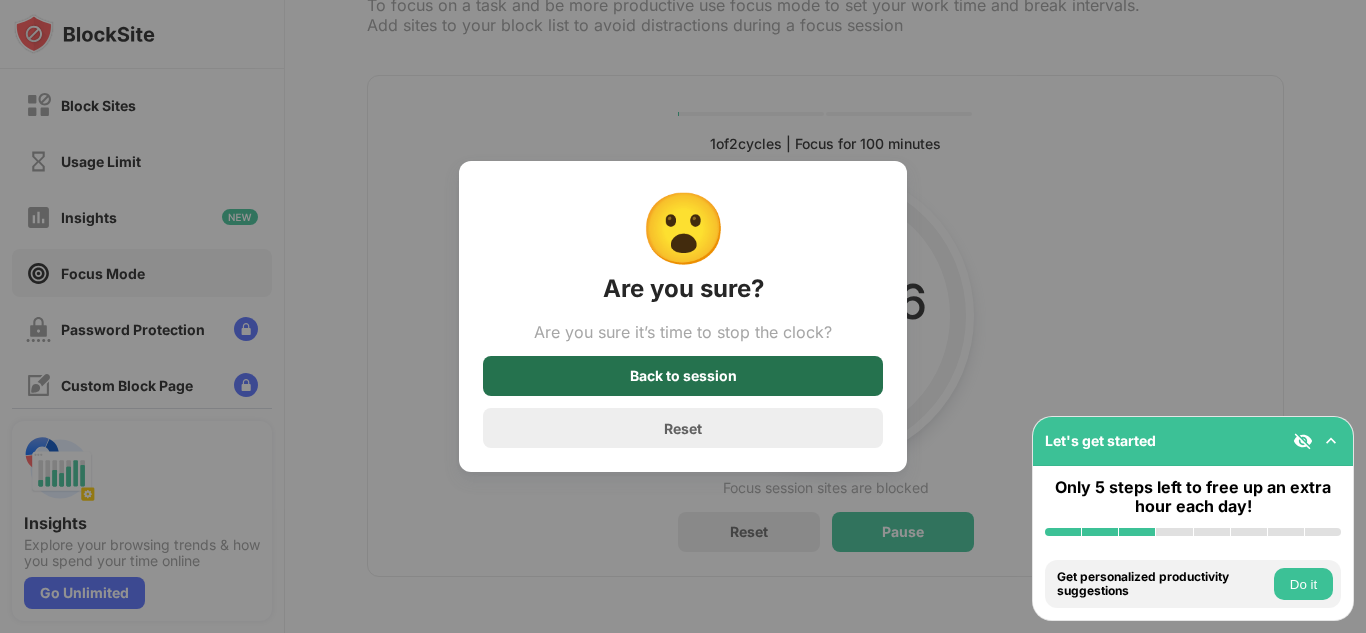 click on "Back to session" at bounding box center (683, 376) 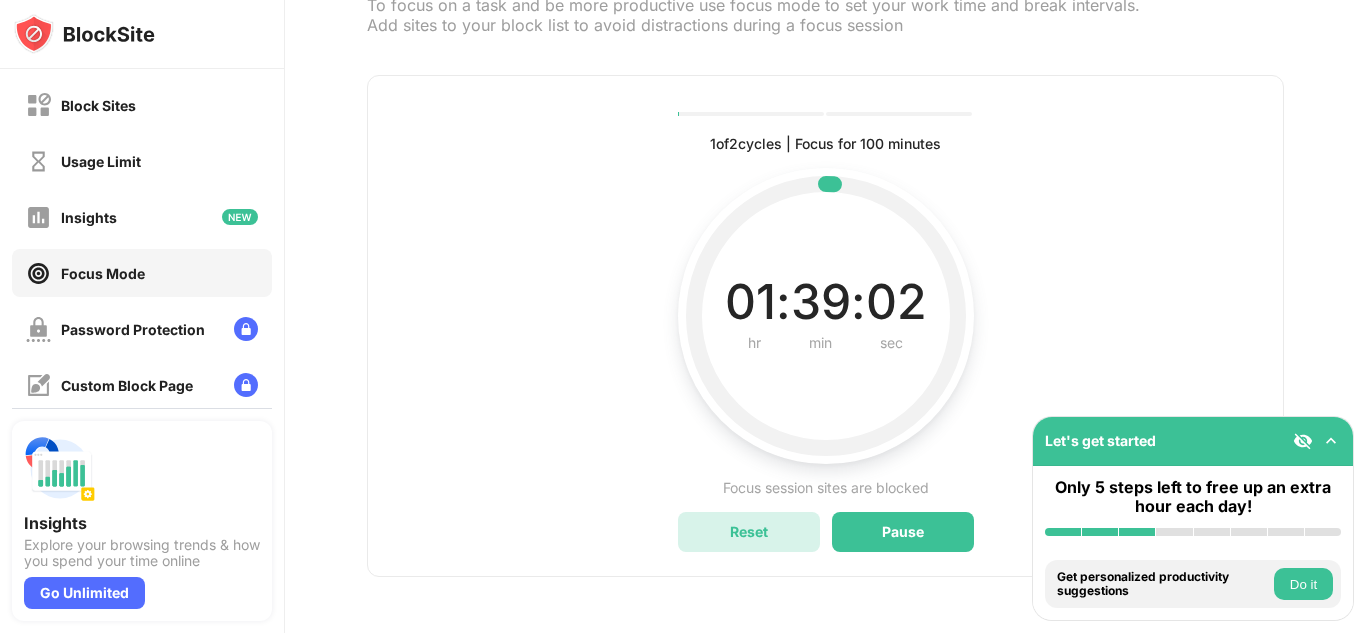 click on "Reset" at bounding box center (749, 532) 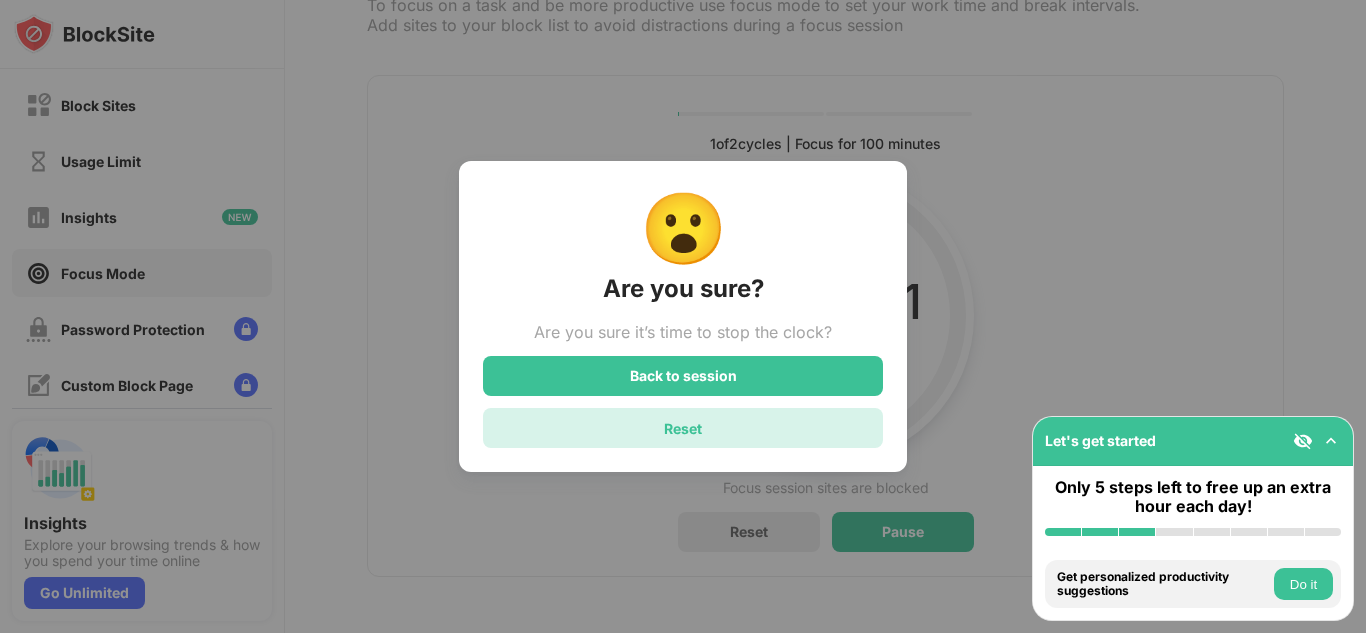 click on "Reset" at bounding box center (683, 428) 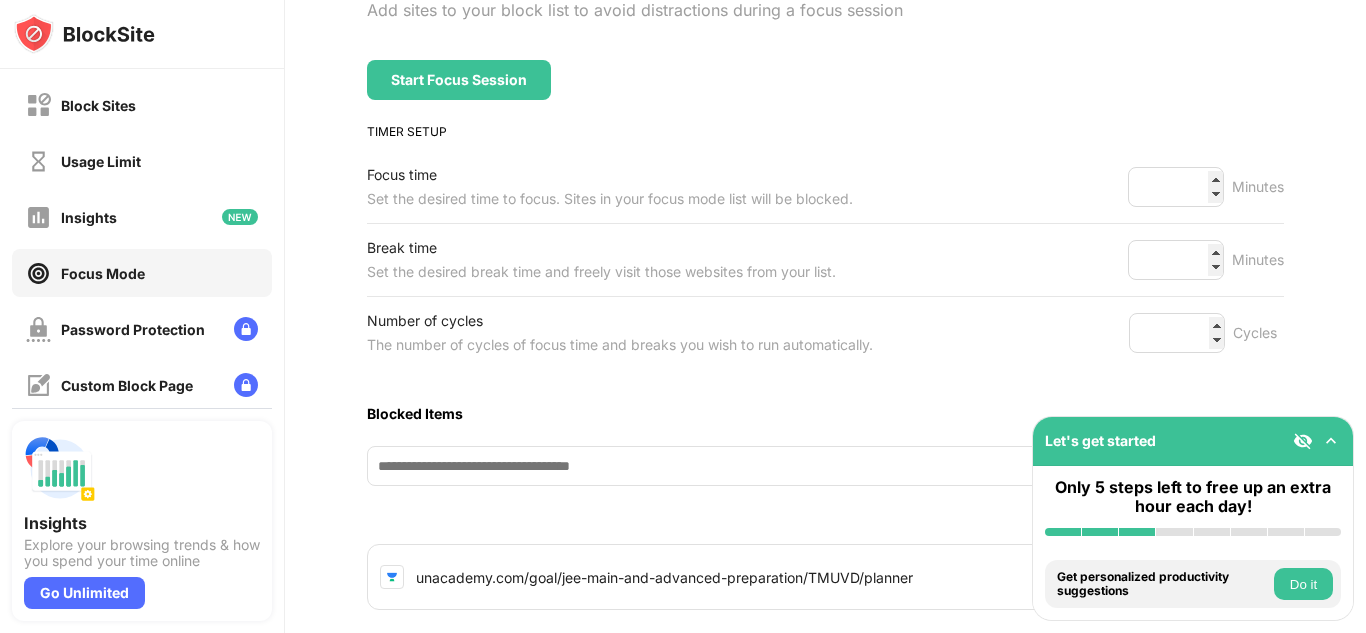 scroll, scrollTop: 342, scrollLeft: 0, axis: vertical 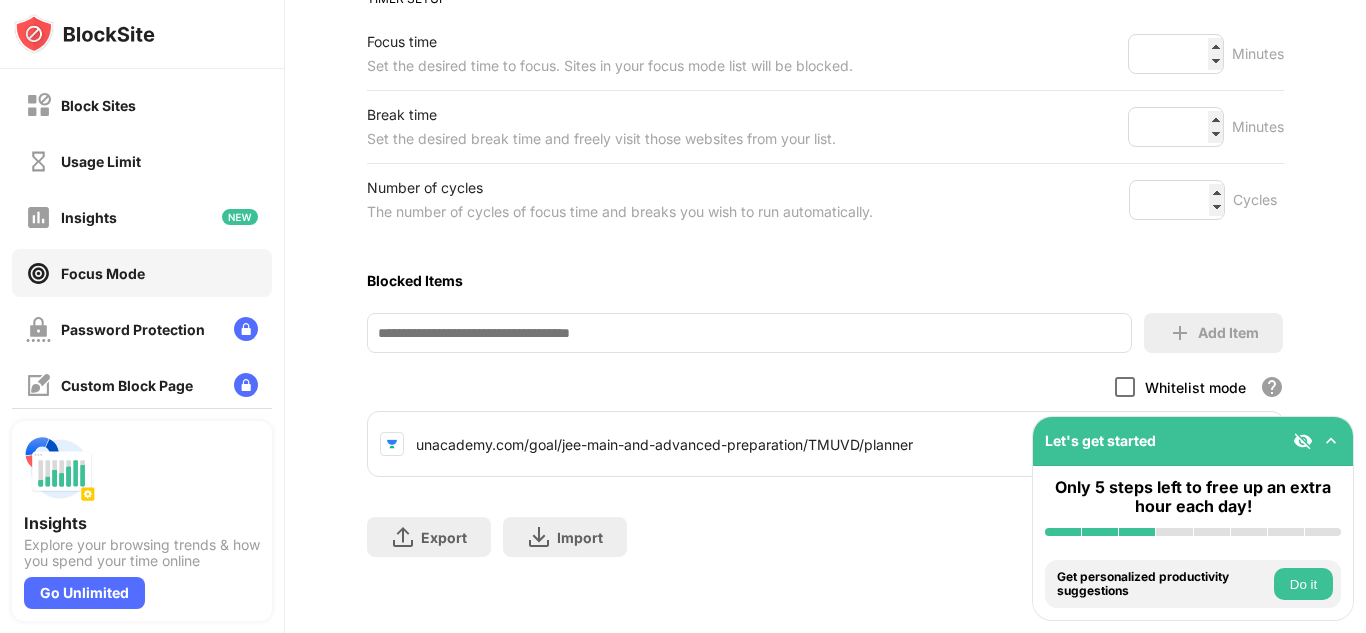 click at bounding box center (1125, 387) 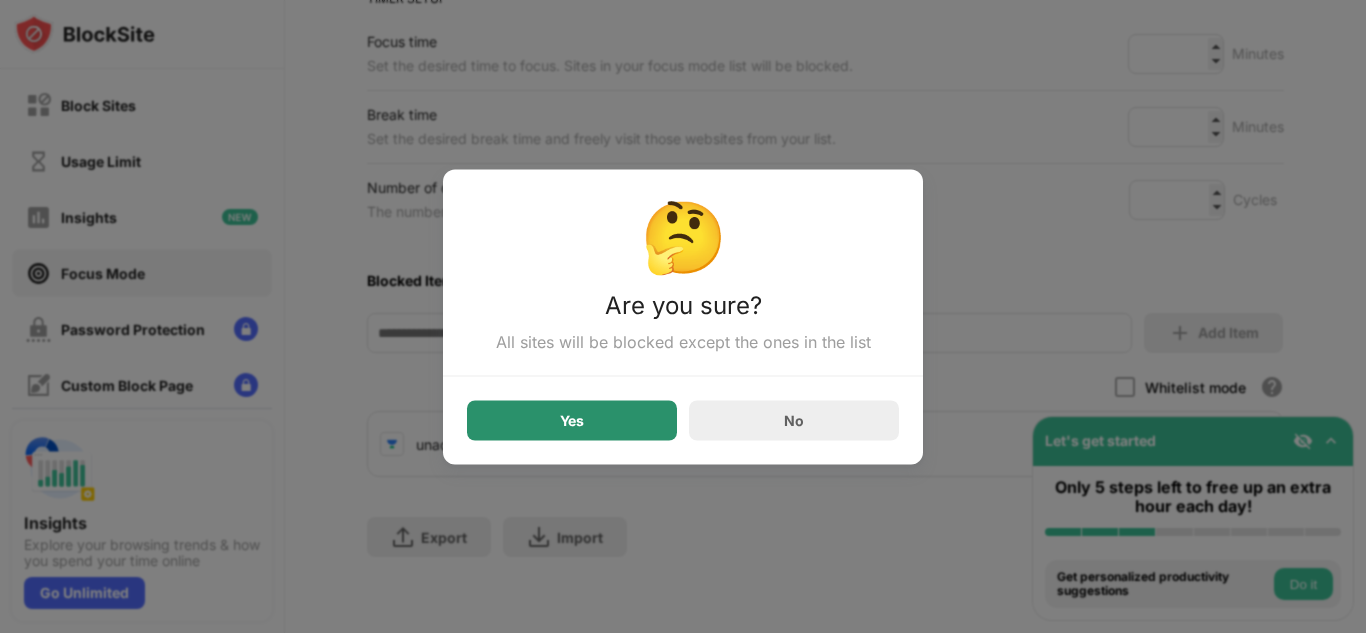 click on "Yes" at bounding box center (572, 420) 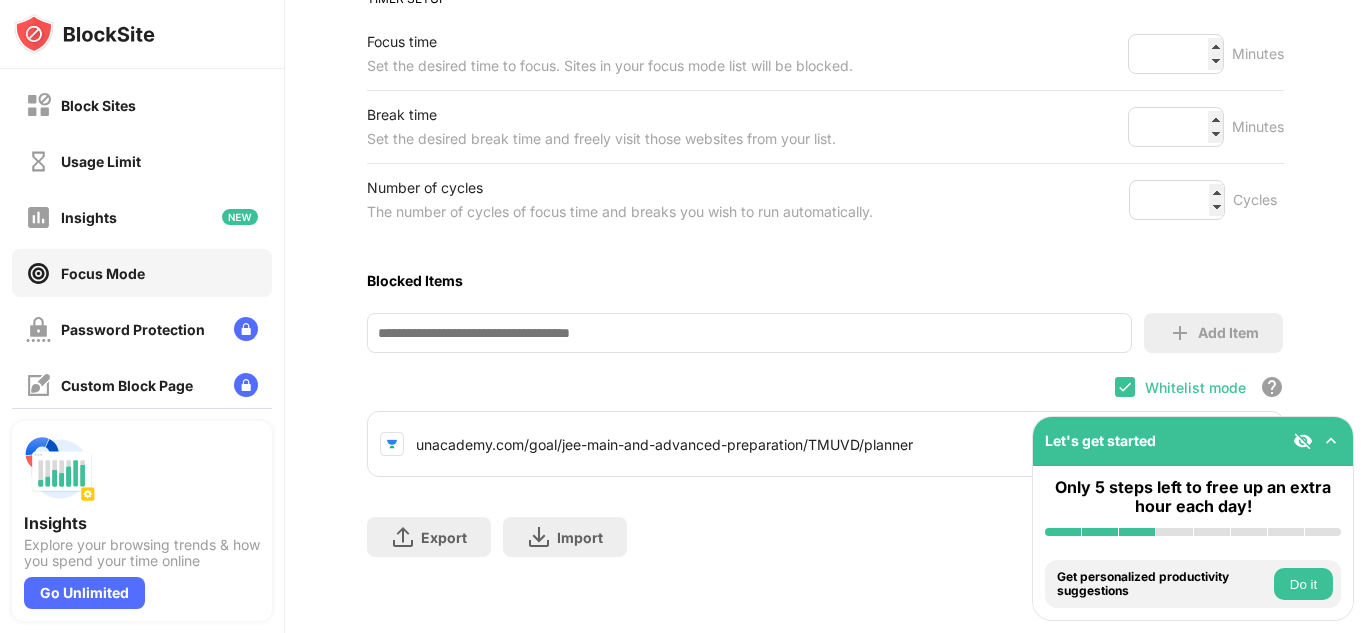 scroll, scrollTop: 0, scrollLeft: 0, axis: both 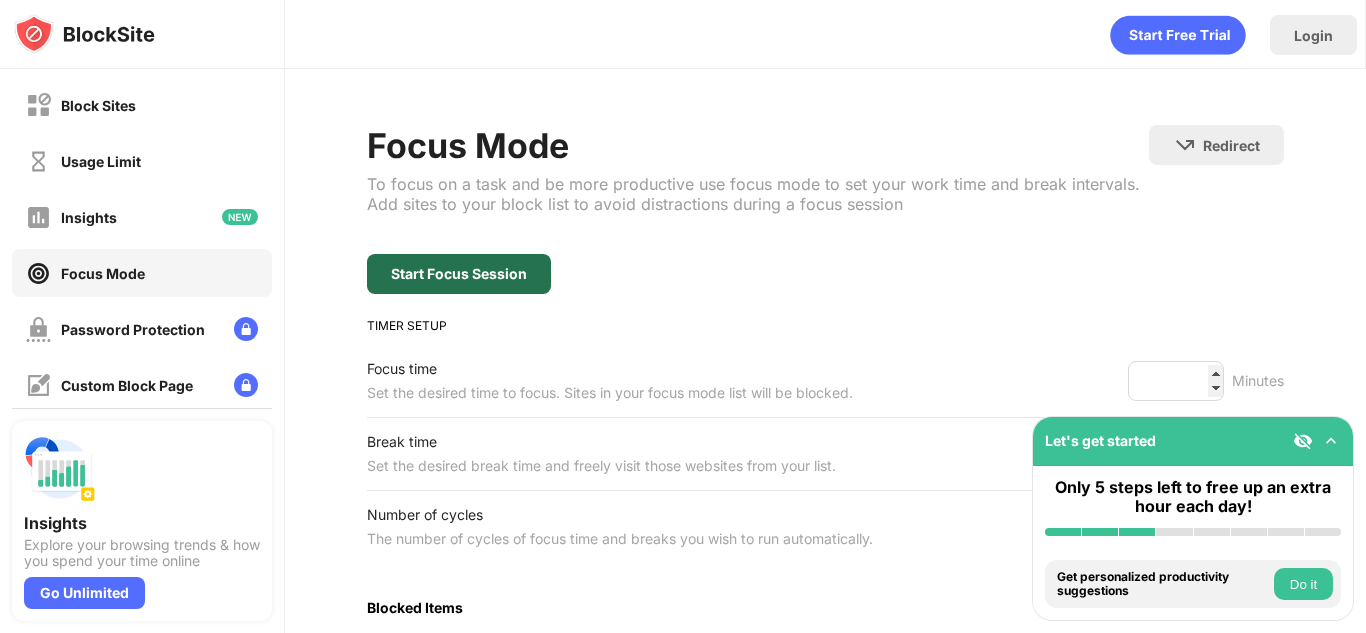 click on "Start Focus Session" at bounding box center [459, 274] 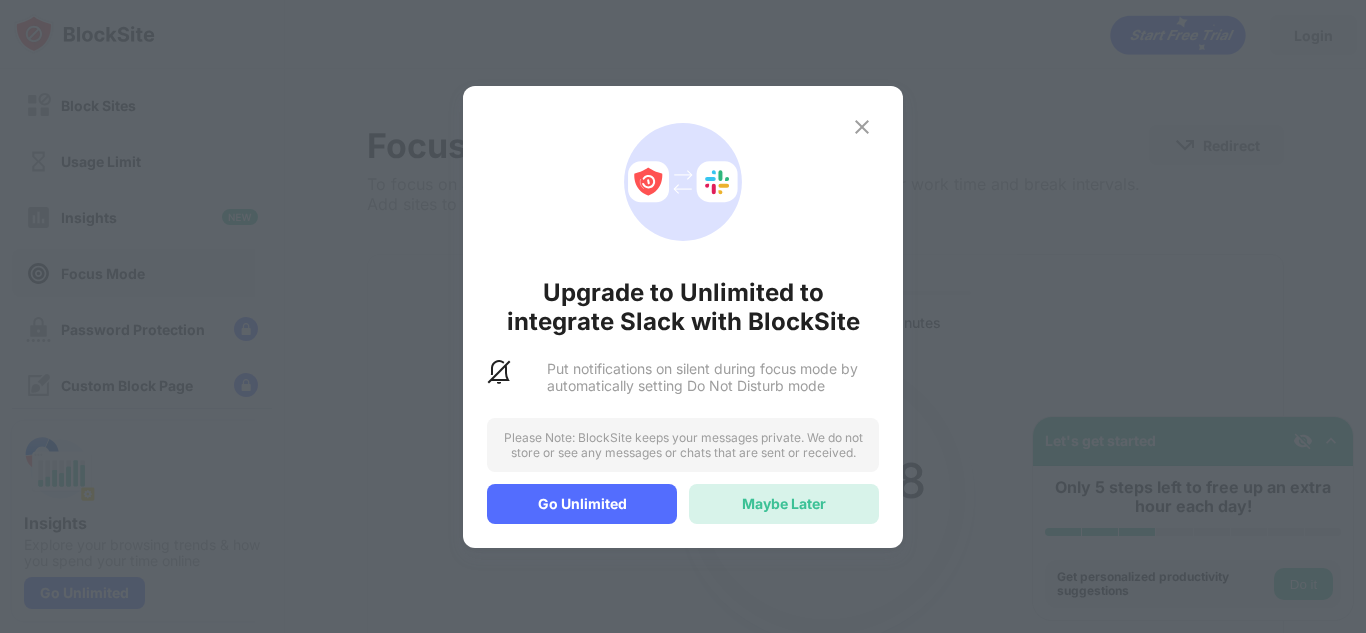 click on "Maybe Later" at bounding box center (784, 504) 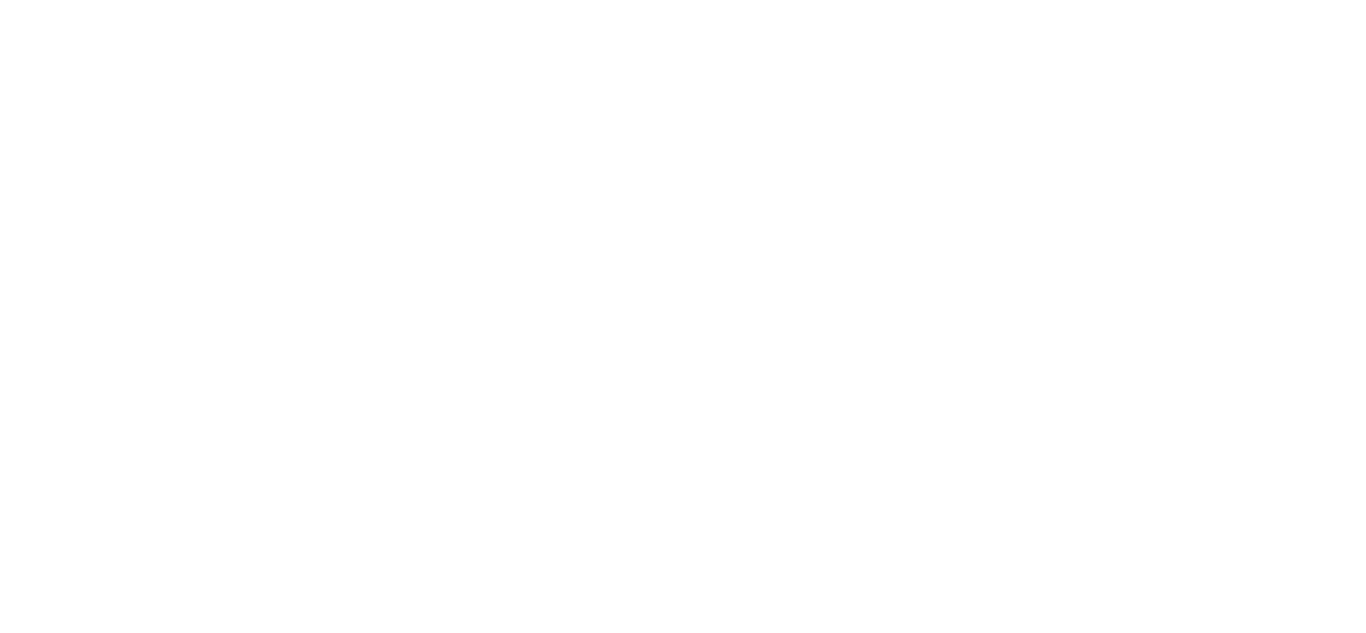scroll, scrollTop: 0, scrollLeft: 0, axis: both 